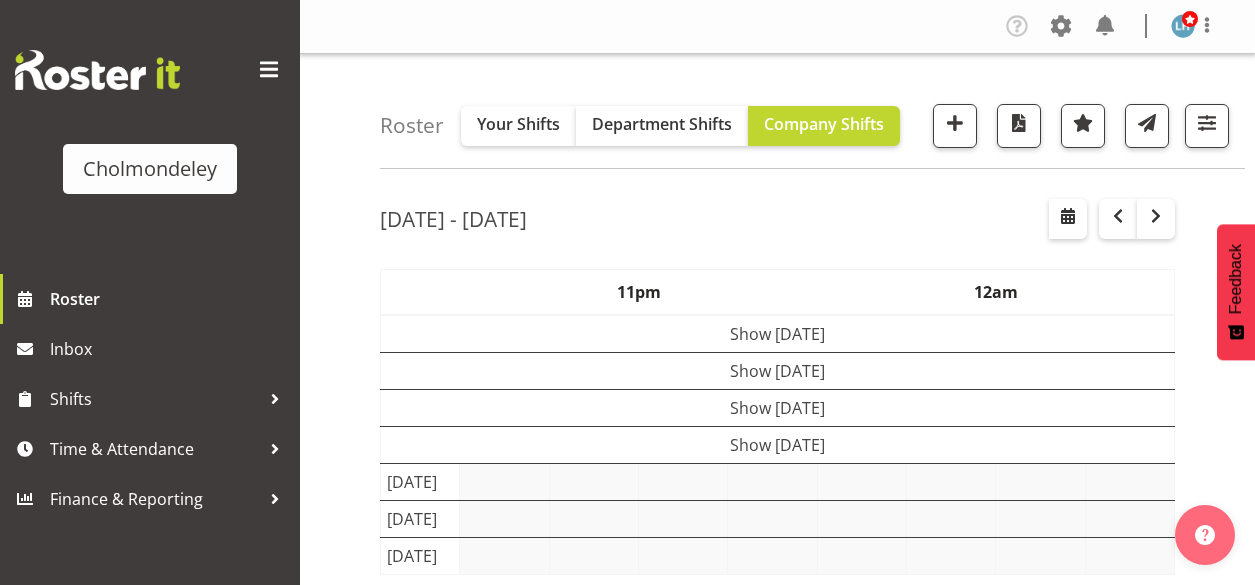 scroll, scrollTop: 0, scrollLeft: 0, axis: both 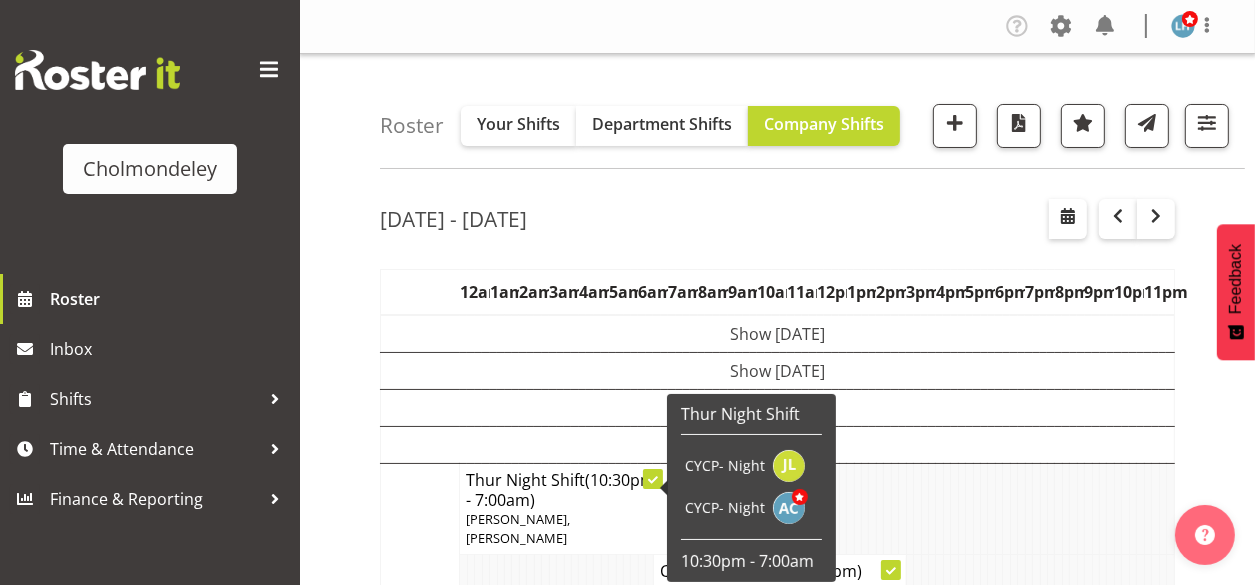 click on "Jul 7th - 13th, 2025           July 07 - 13, 2025 Today Day Week Fortnight Month calendar Month Agenda Time Scale Jul 7, Monday Jul 8, Tuesday Jul 9, Wednesday Jul 10, Thursday Jul 11, Friday Jul 12, Saturday Jul 13, Sunday
This roster is not published yet, please come back later to view your shifts.
Generating Roster   Please wait while we generate the roster, this should take no more than 30
seconds.
12am
1am
2am
3am
4am
5am
6am
7am
8am
9am
10am
(Hide)" at bounding box center (817, 802) 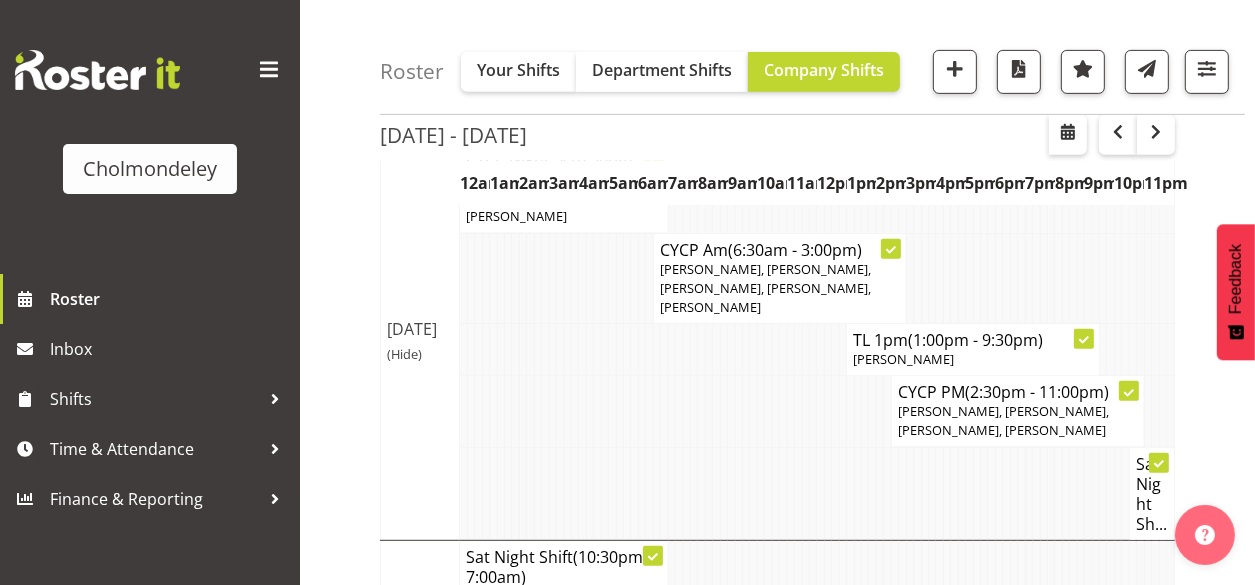 scroll, scrollTop: 320, scrollLeft: 0, axis: vertical 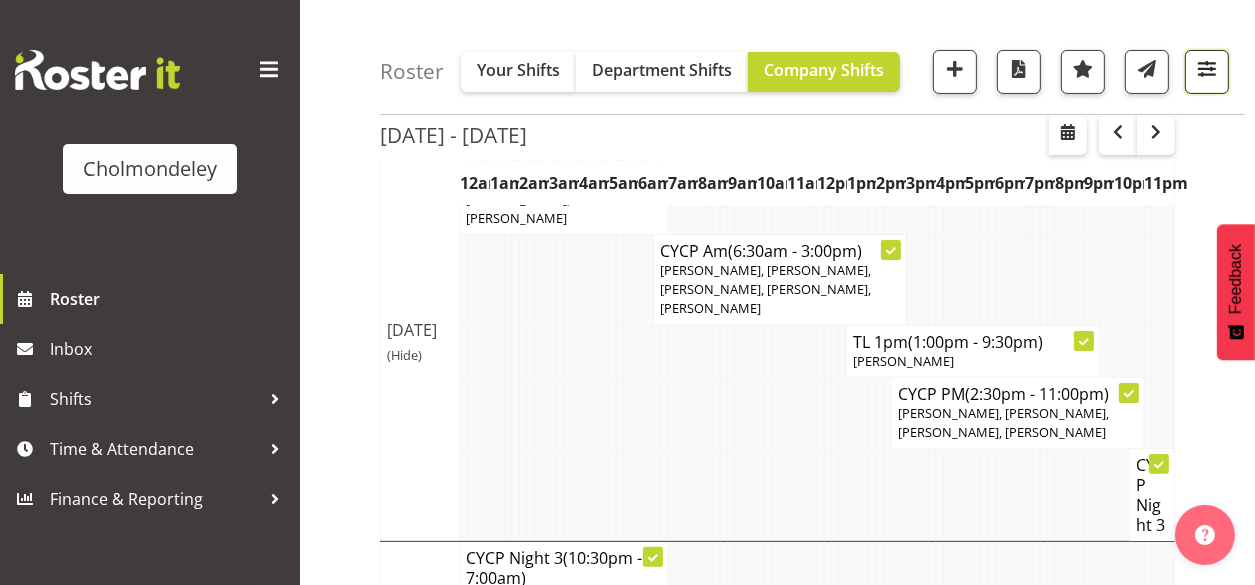 click at bounding box center (1207, 69) 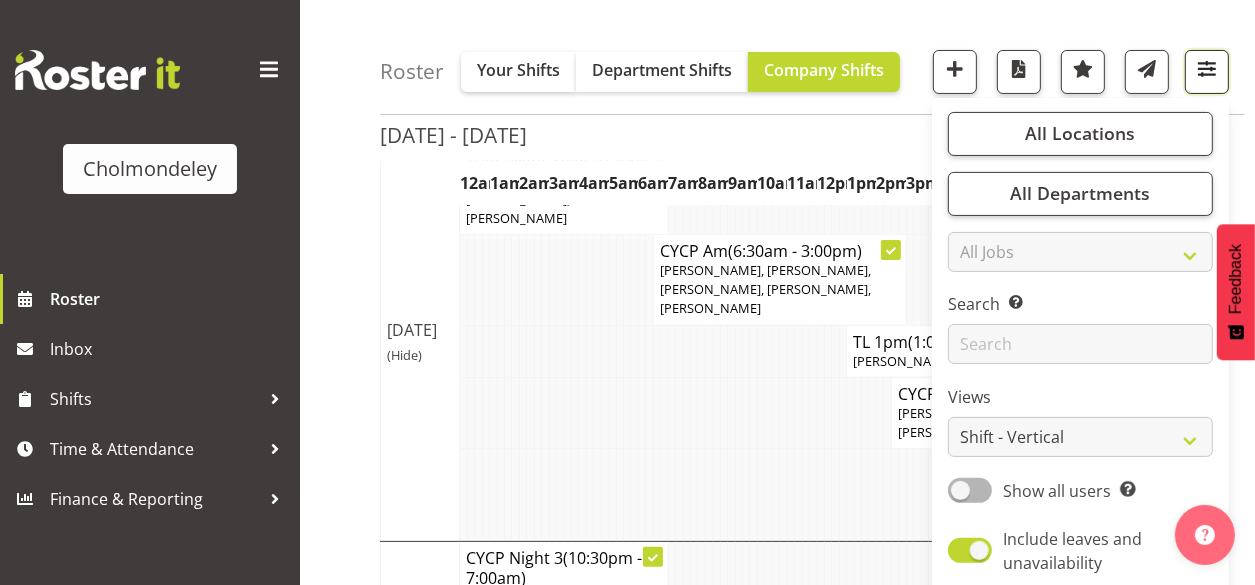 click at bounding box center [1207, 69] 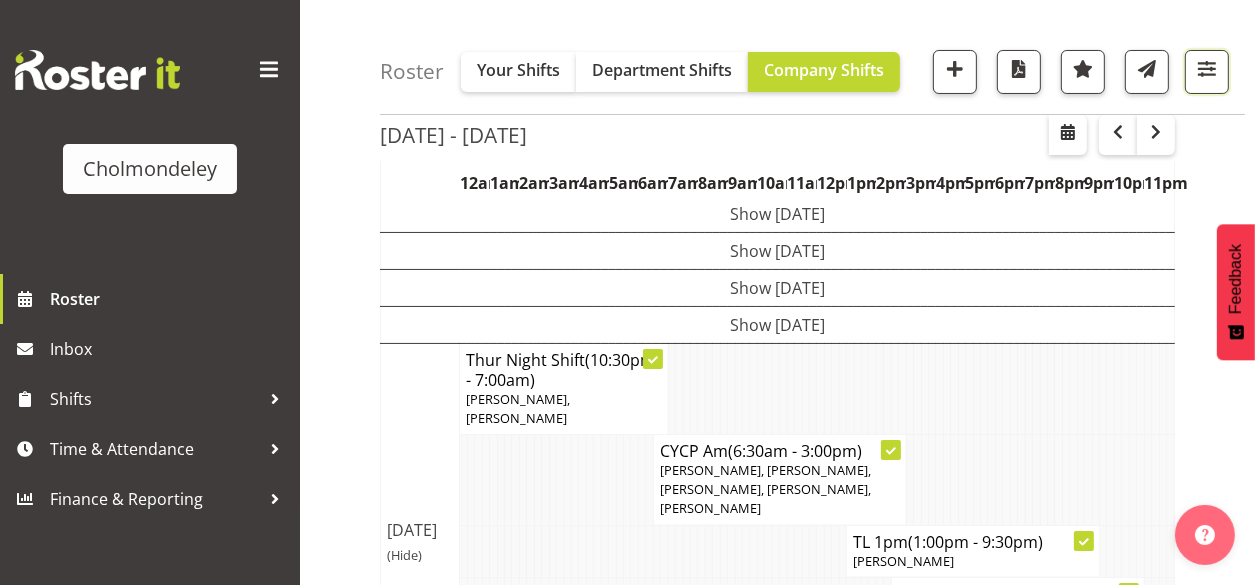 scroll, scrollTop: 0, scrollLeft: 0, axis: both 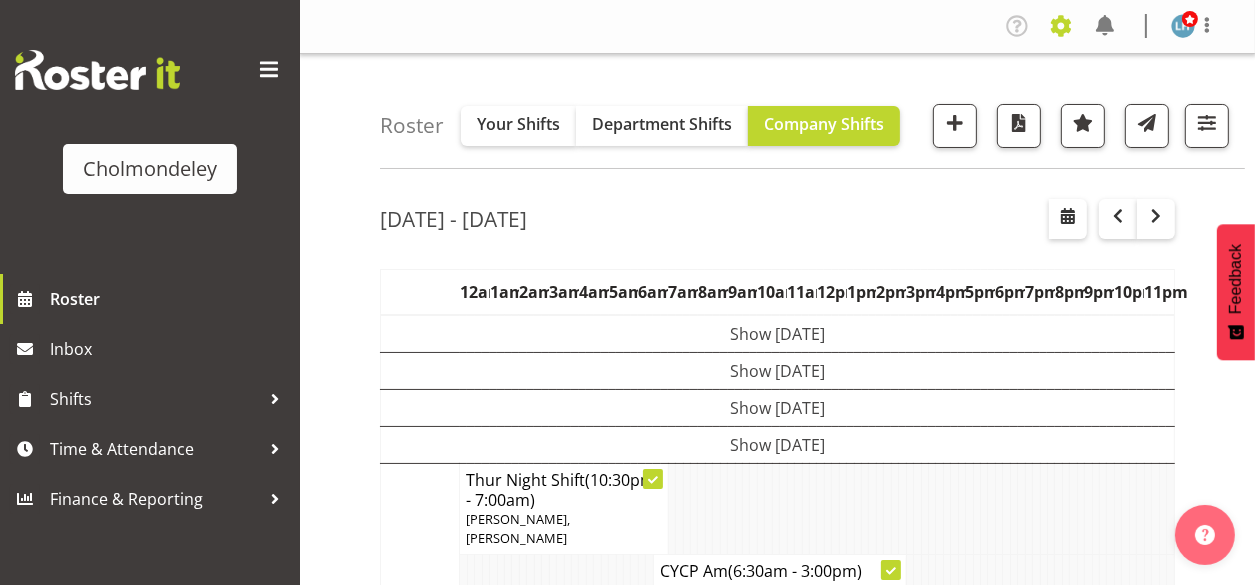 click at bounding box center [1061, 26] 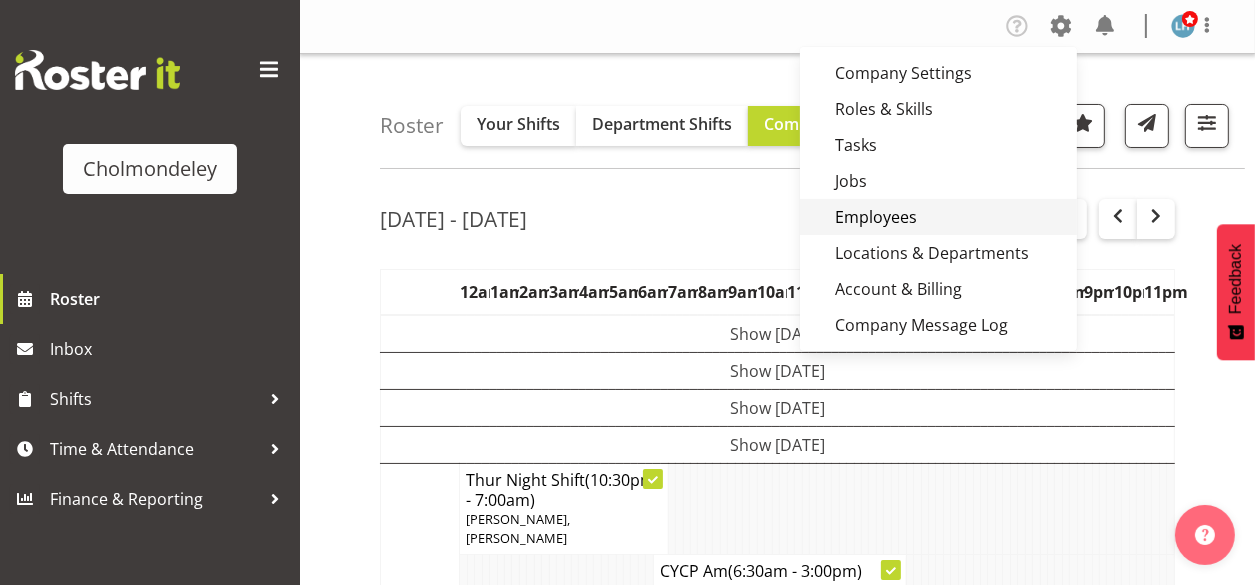 click on "Employees" at bounding box center [938, 217] 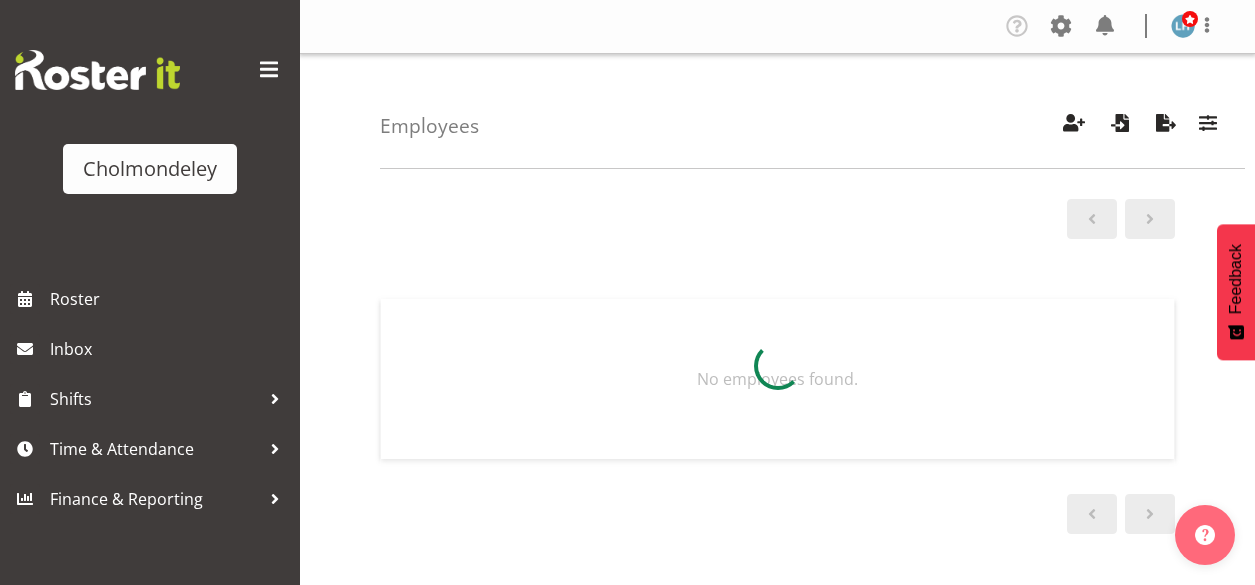 scroll, scrollTop: 0, scrollLeft: 0, axis: both 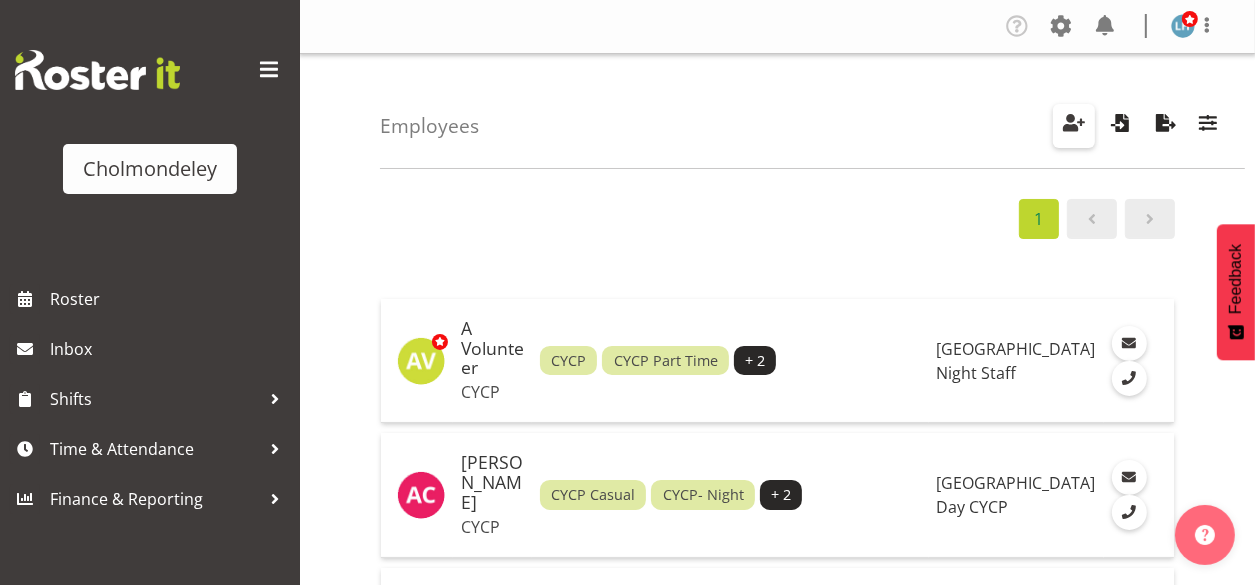 click at bounding box center (1074, 126) 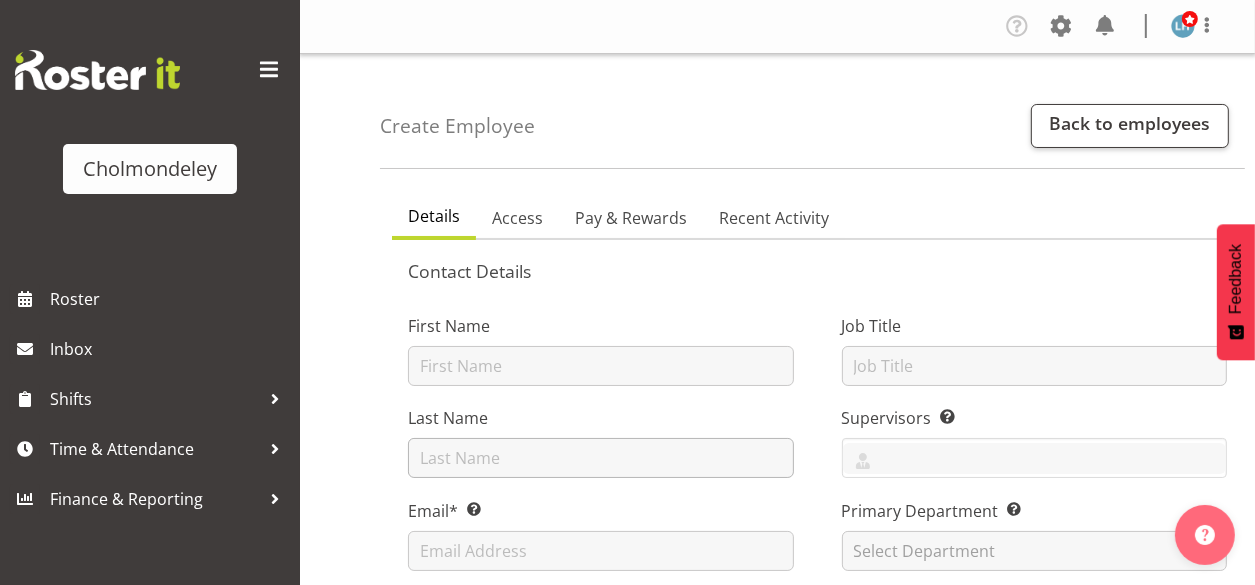 scroll, scrollTop: 240, scrollLeft: 0, axis: vertical 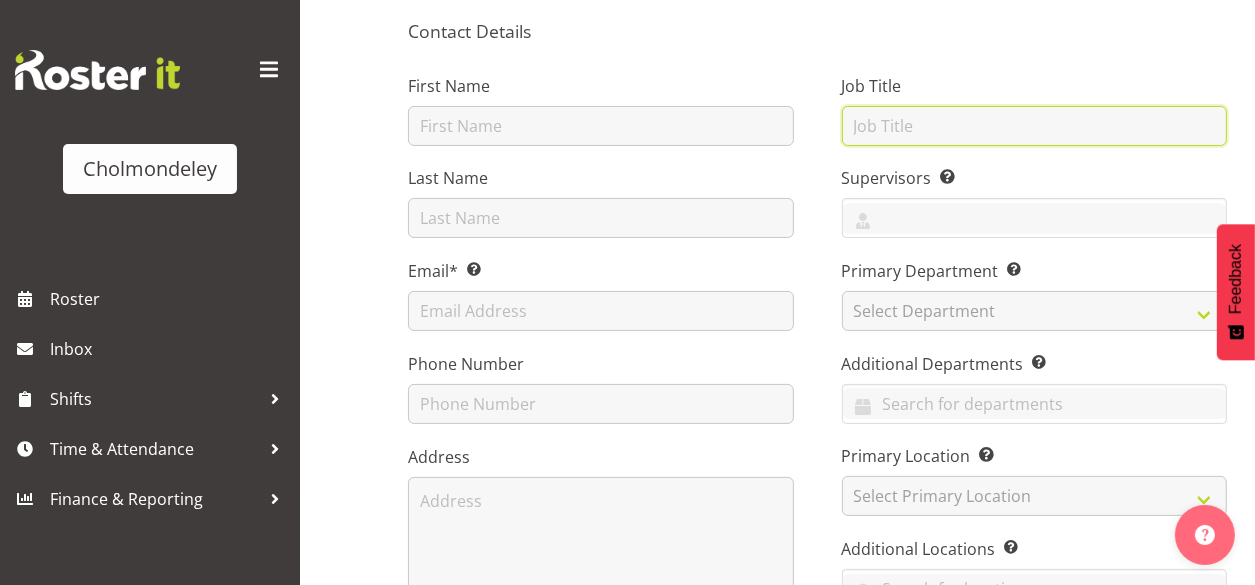 click at bounding box center (1035, 126) 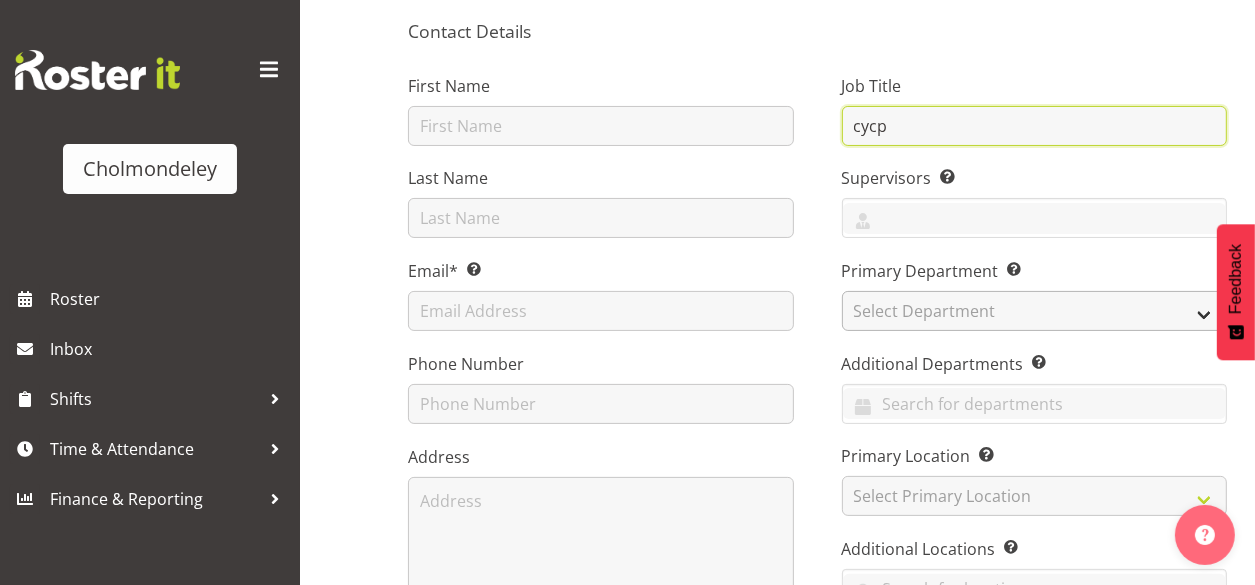 type on "cycp" 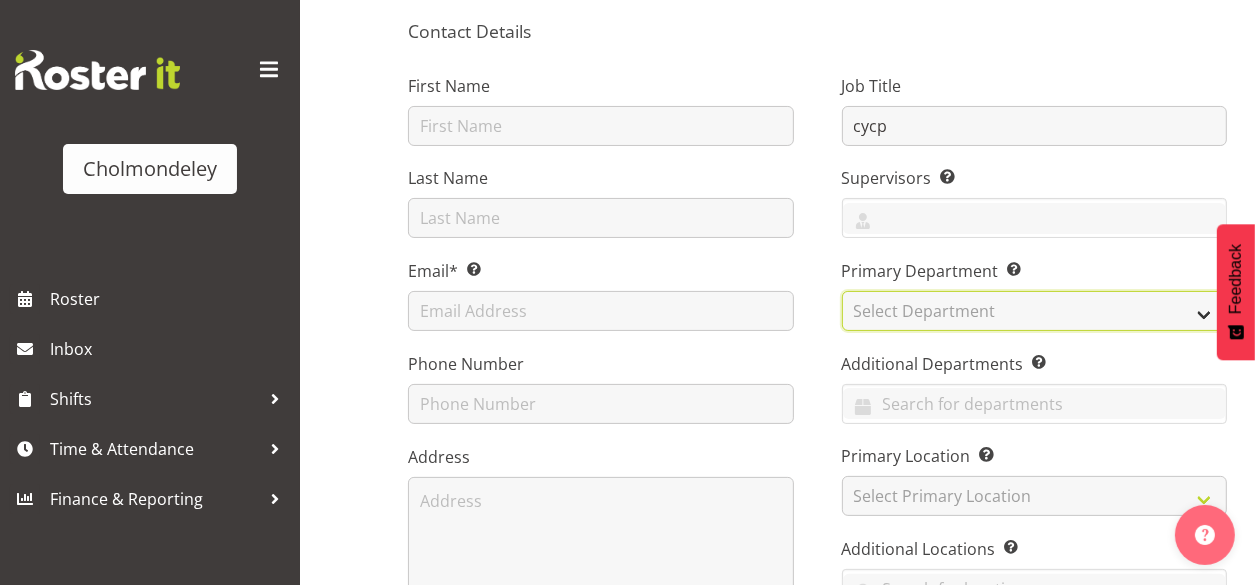 click on "Select Department
Clinical
Day CYCP
Education
Night Staff" at bounding box center [1035, 311] 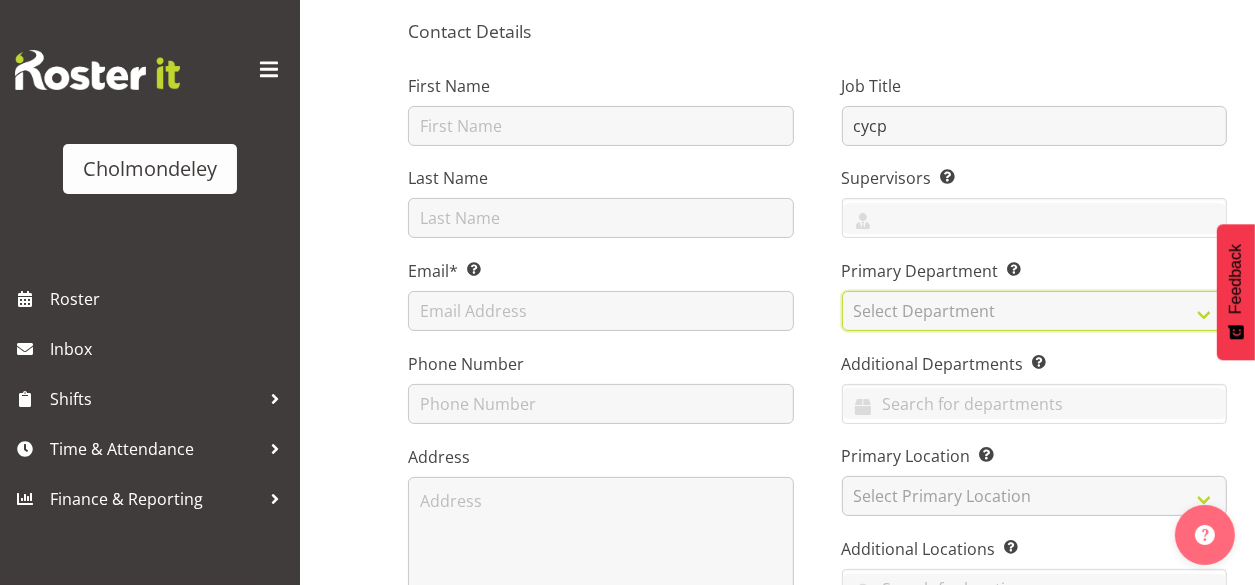 select on "80" 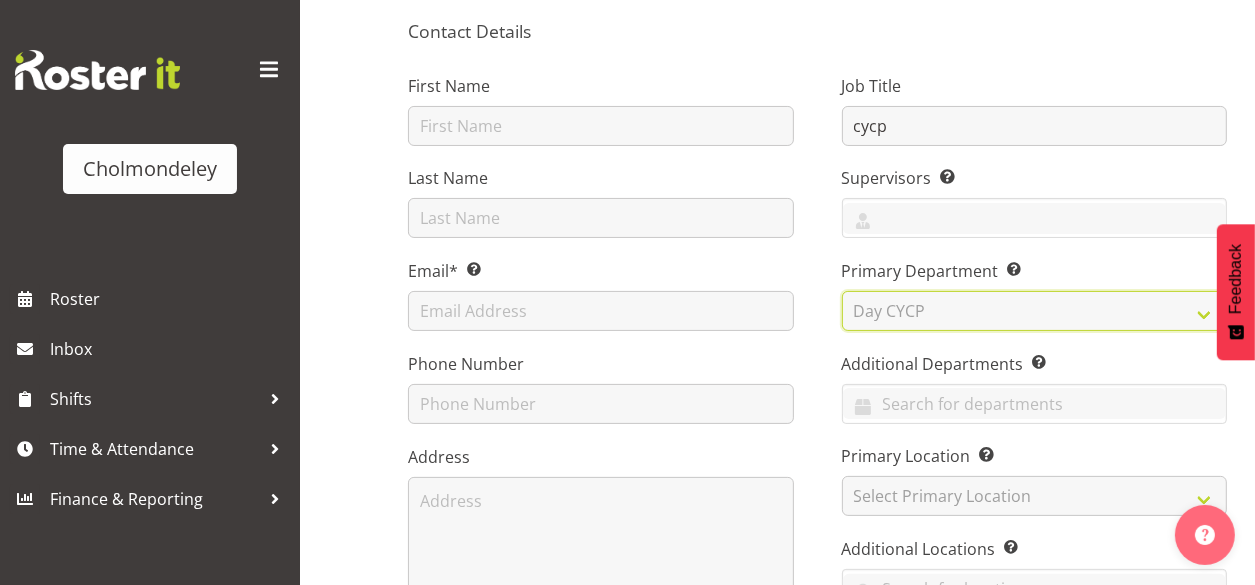 click on "Select Department
Clinical
Day CYCP
Education
Night Staff" at bounding box center [1035, 311] 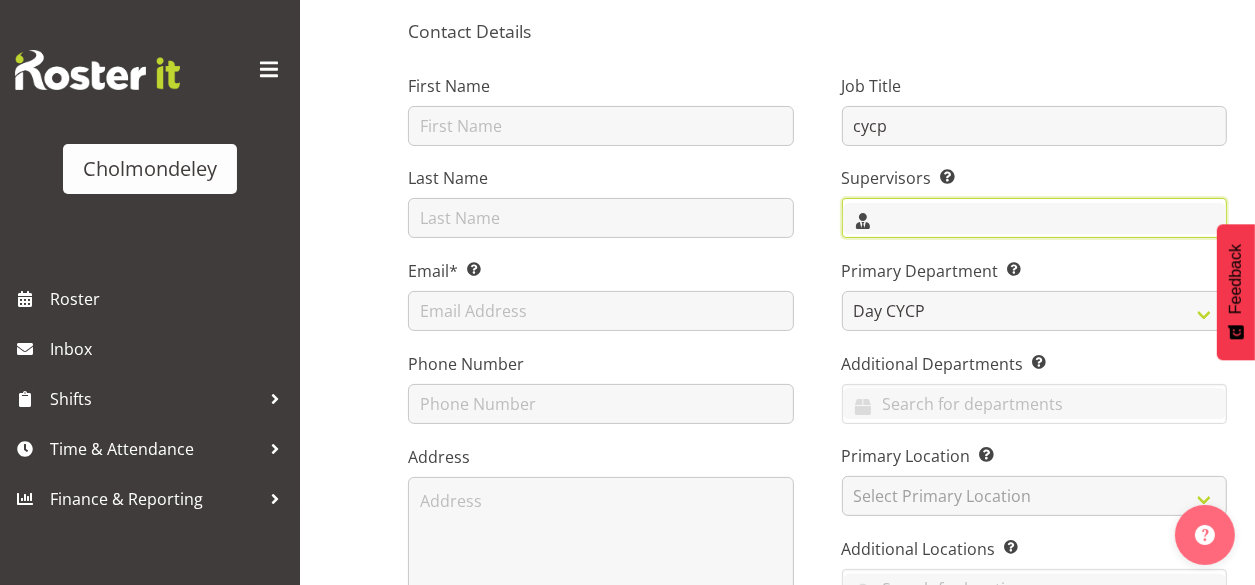 click at bounding box center [1035, 218] 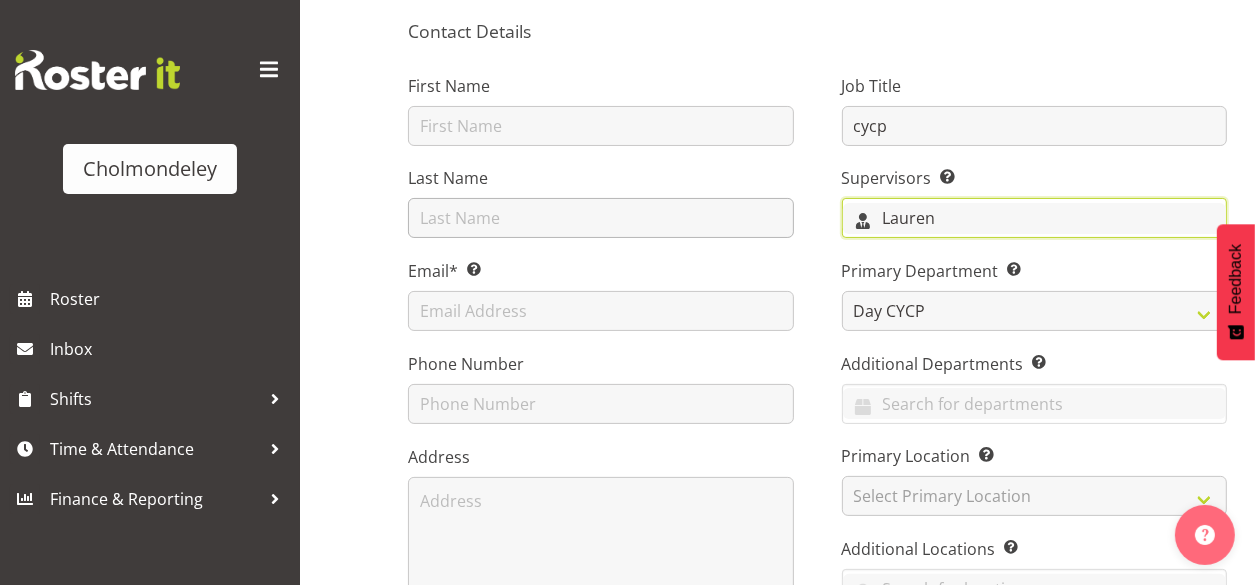 type on "Lauren" 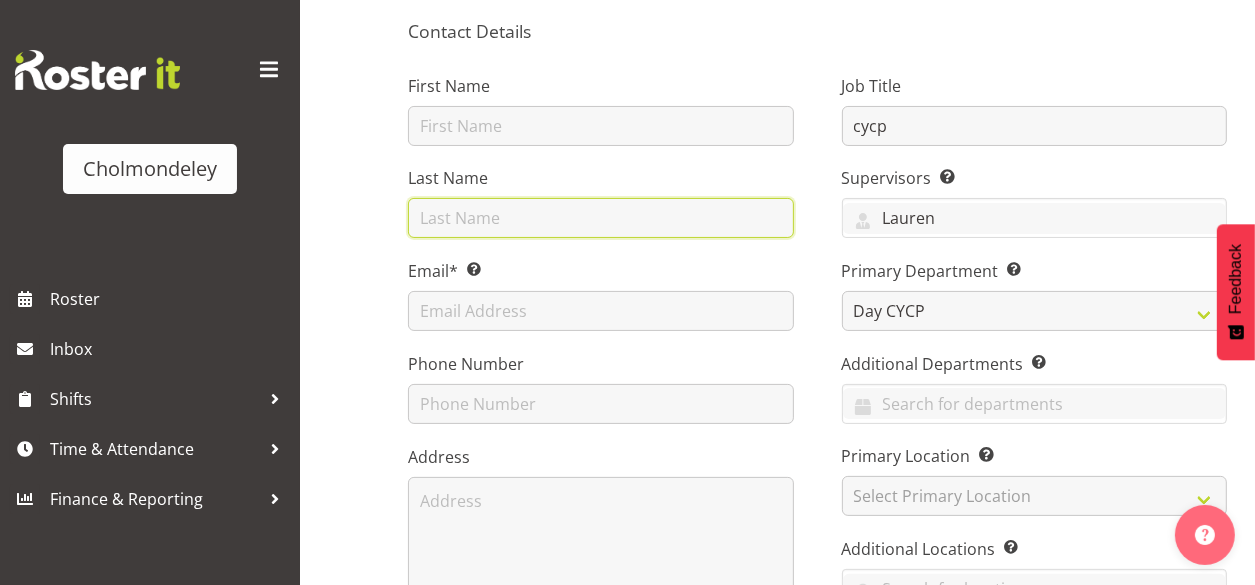click at bounding box center (601, 218) 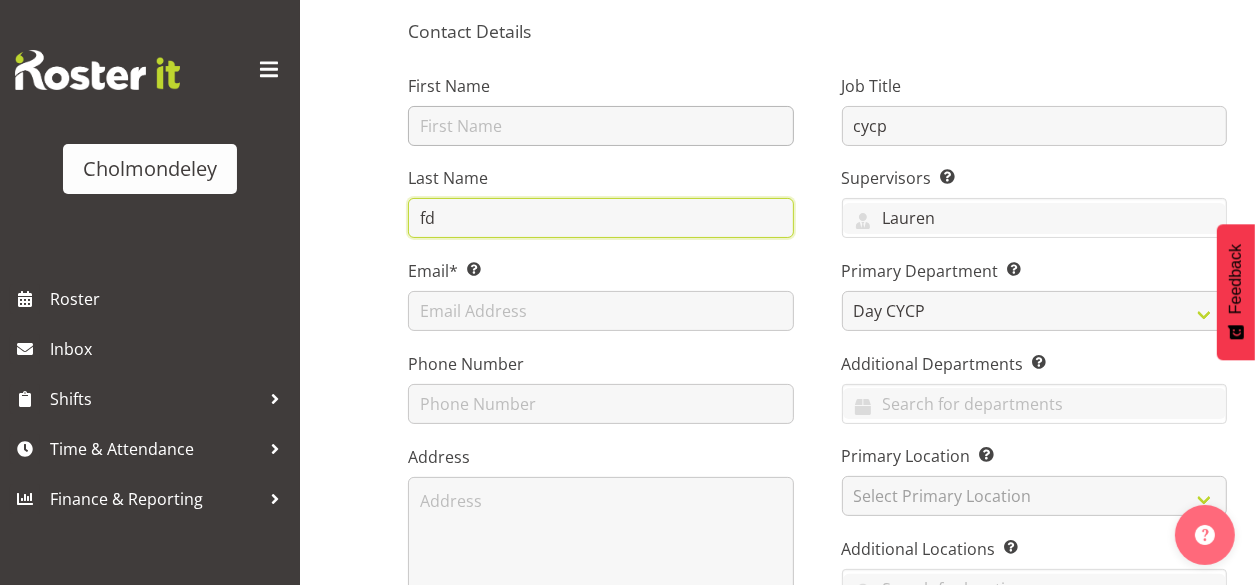 type on "fd" 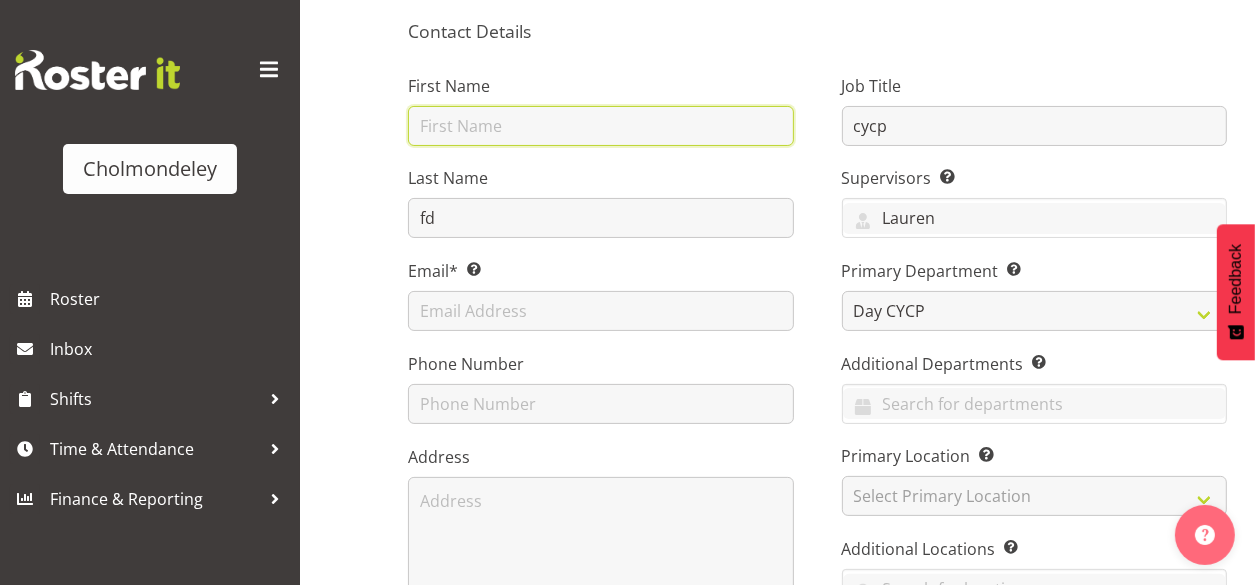 click at bounding box center [601, 126] 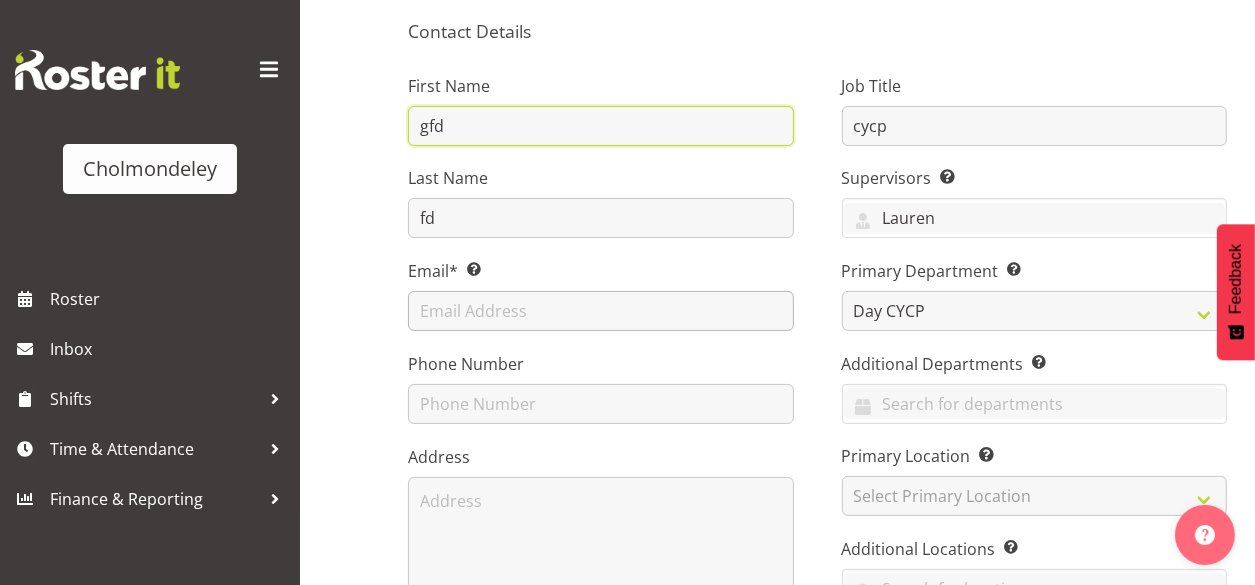 type on "gfd" 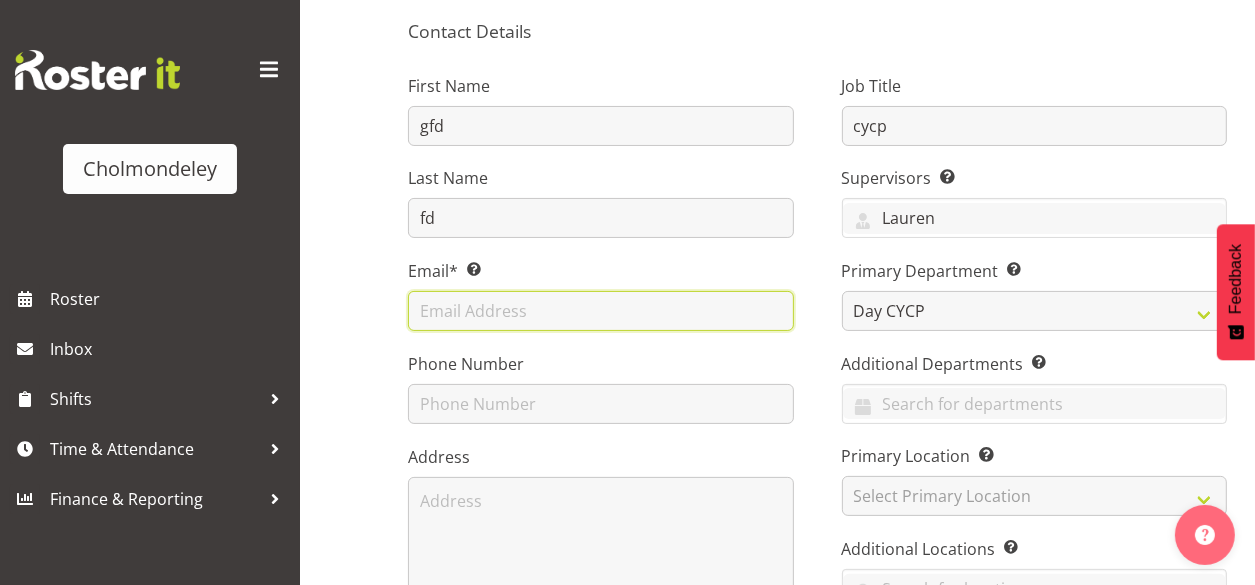 click at bounding box center [601, 311] 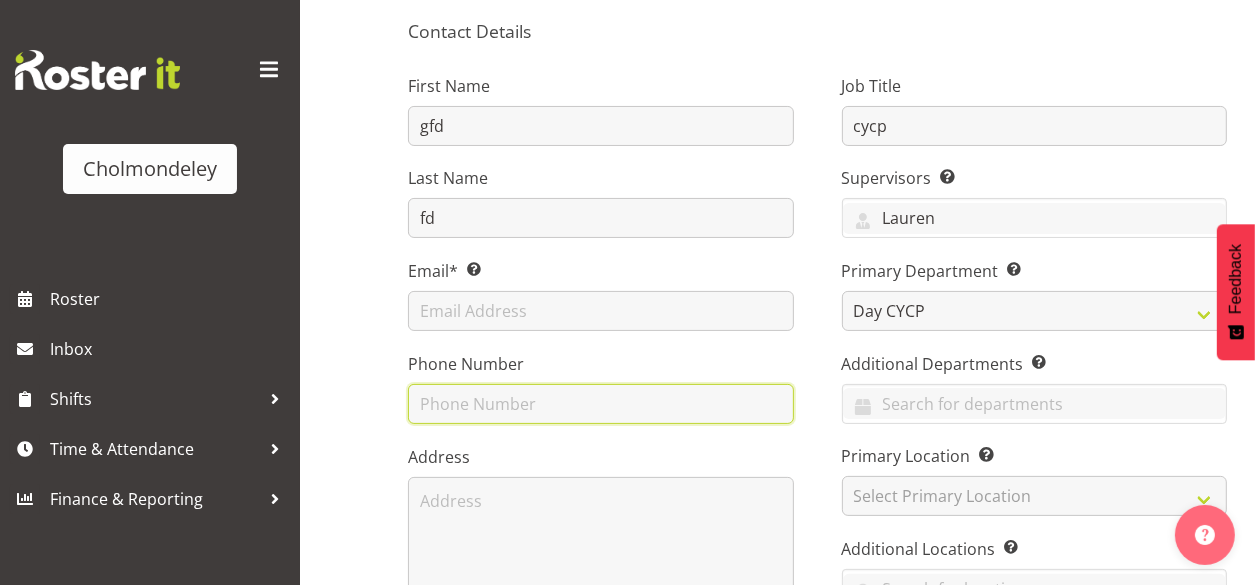 click at bounding box center [601, 404] 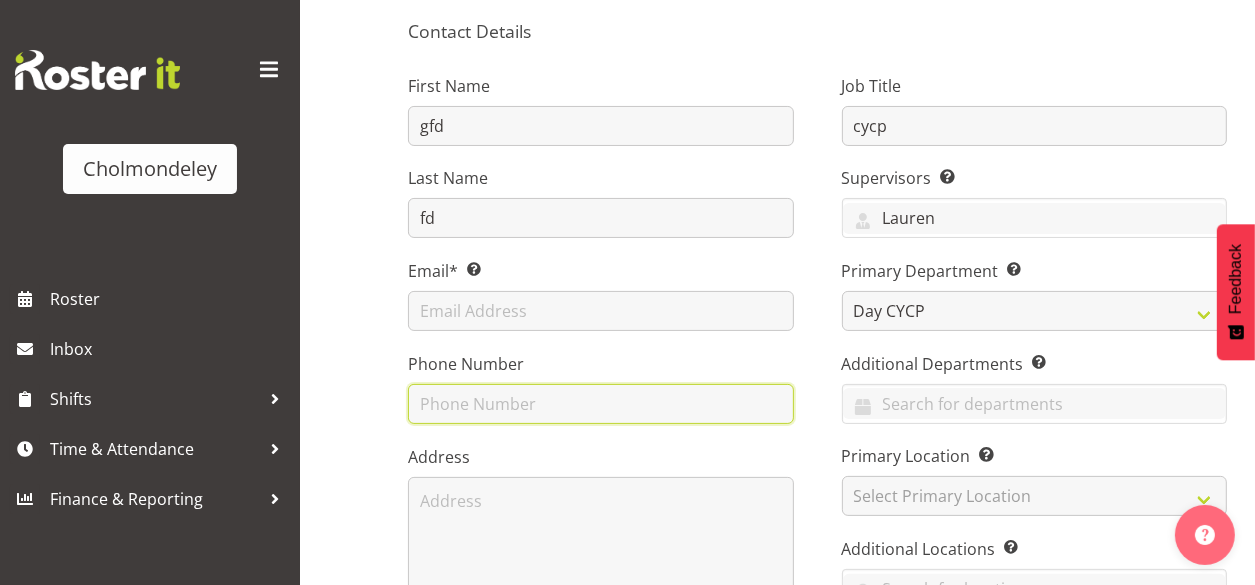 scroll, scrollTop: 400, scrollLeft: 0, axis: vertical 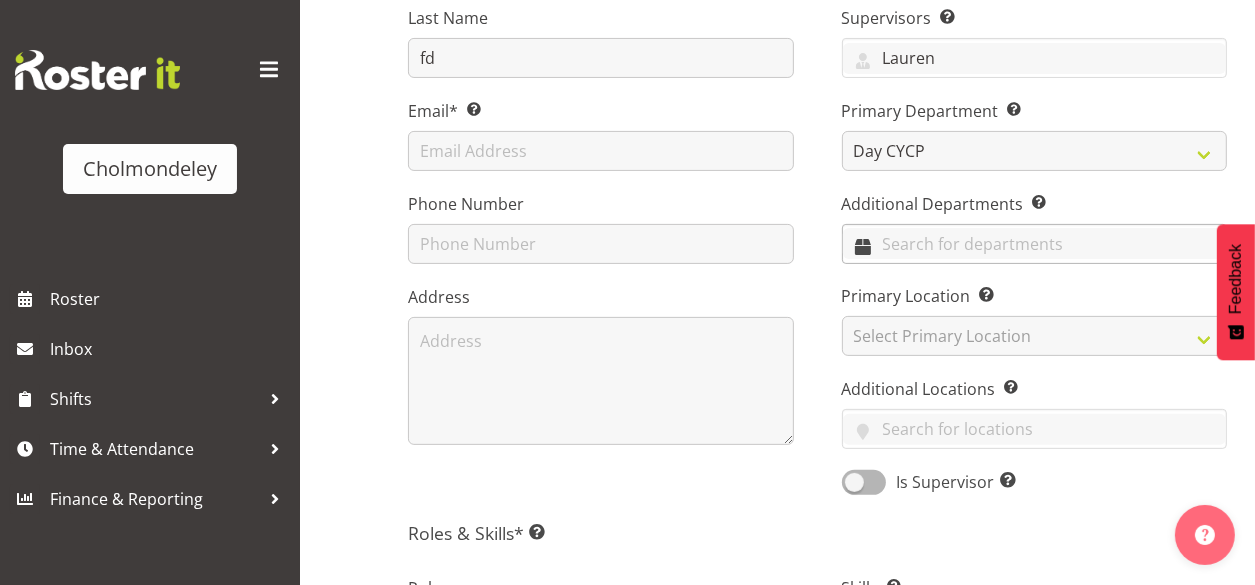 click at bounding box center (1035, 243) 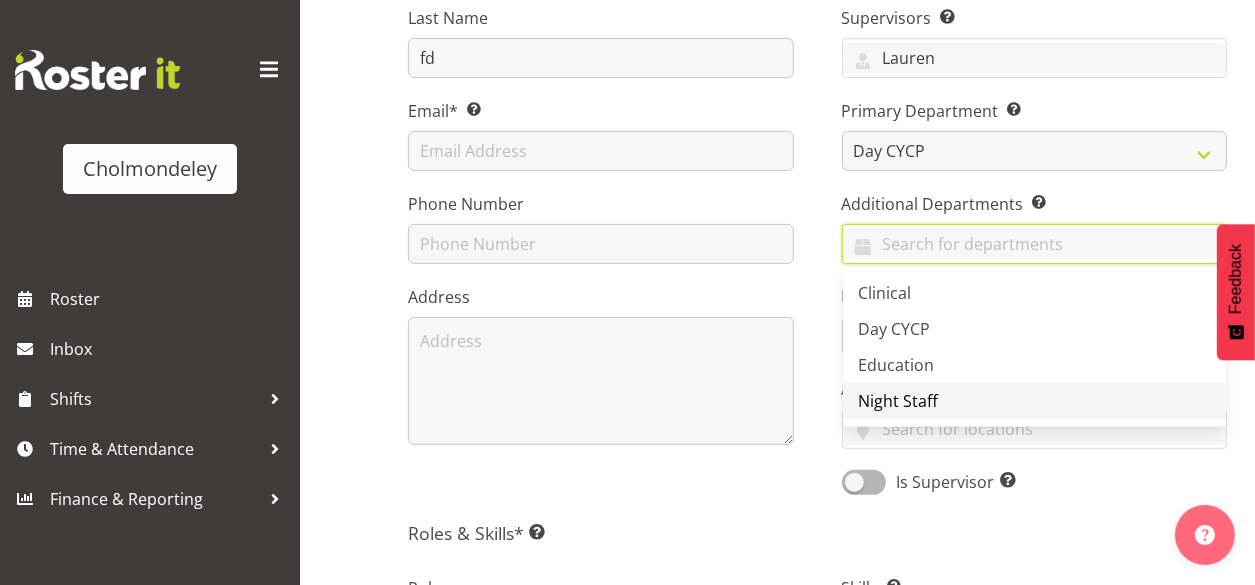 click on "Night Staff" at bounding box center (899, 401) 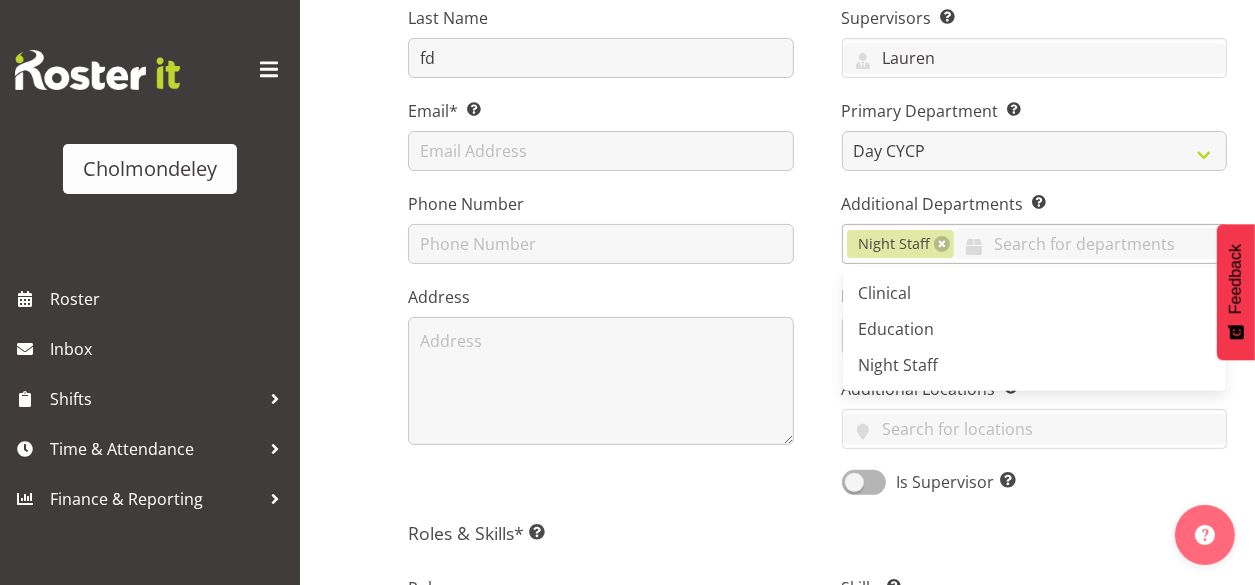 click on "Contact Details   First Name gfd   Last Name fd
Email*
This is a required field.     Phone Number   Address   Job Title cycp
Supervisors
Select the employee’s supervisors, or the person who is in charge of approving leave and timesheets.   Lauren
Primary Department
Specify the department in which the employee primarily works.
Clinical
Day CYCP
Education
Night Staff   Clinical   Education   Night Staff" at bounding box center (817, 490) 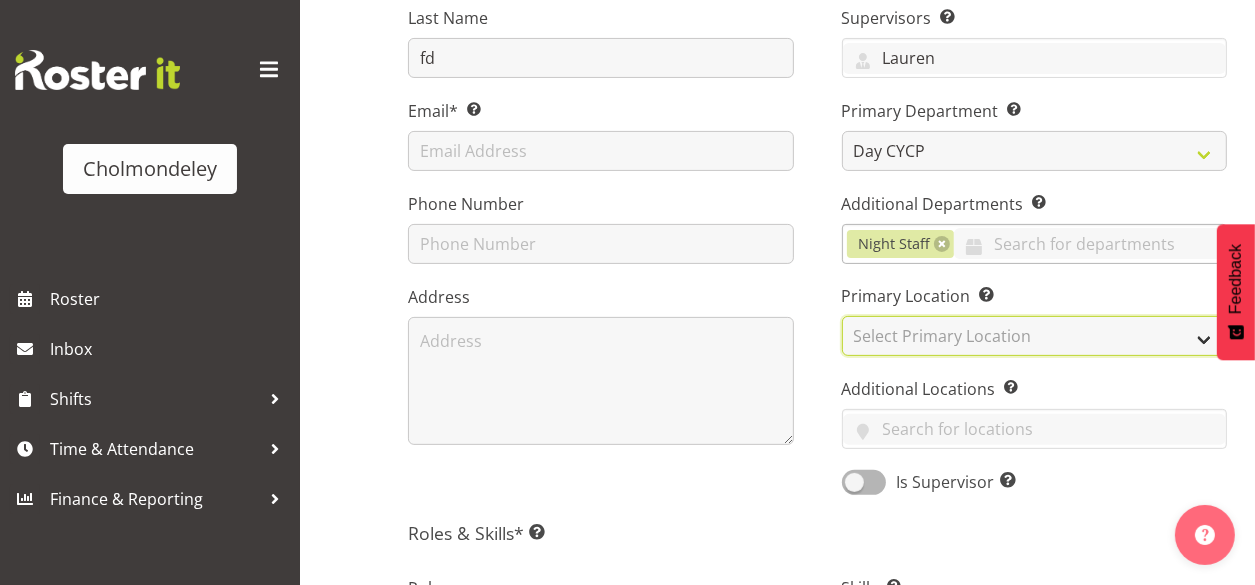 click on "Select Primary Location
Cholmondeley Children's Centre" at bounding box center [1035, 336] 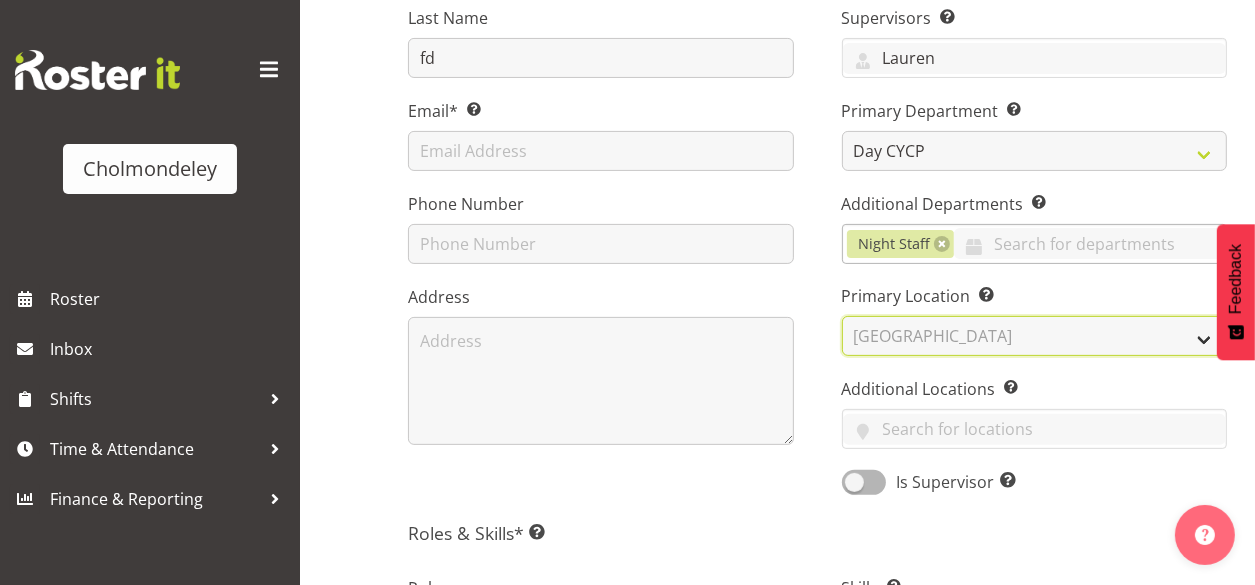click on "Select Primary Location
Cholmondeley Children's Centre" at bounding box center (1035, 336) 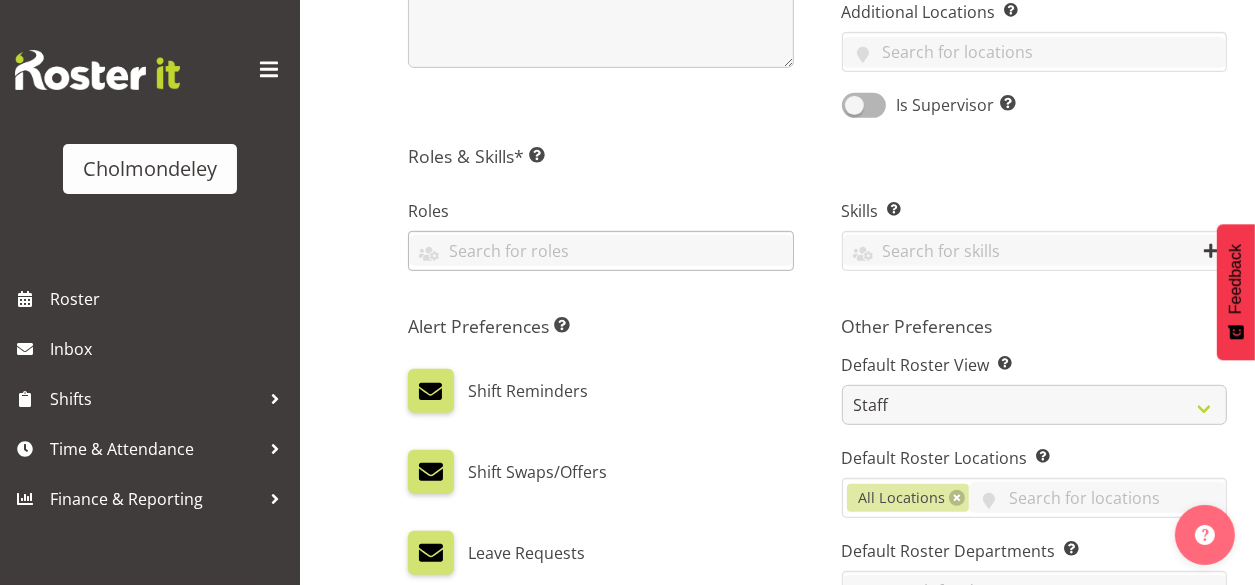 scroll, scrollTop: 697, scrollLeft: 0, axis: vertical 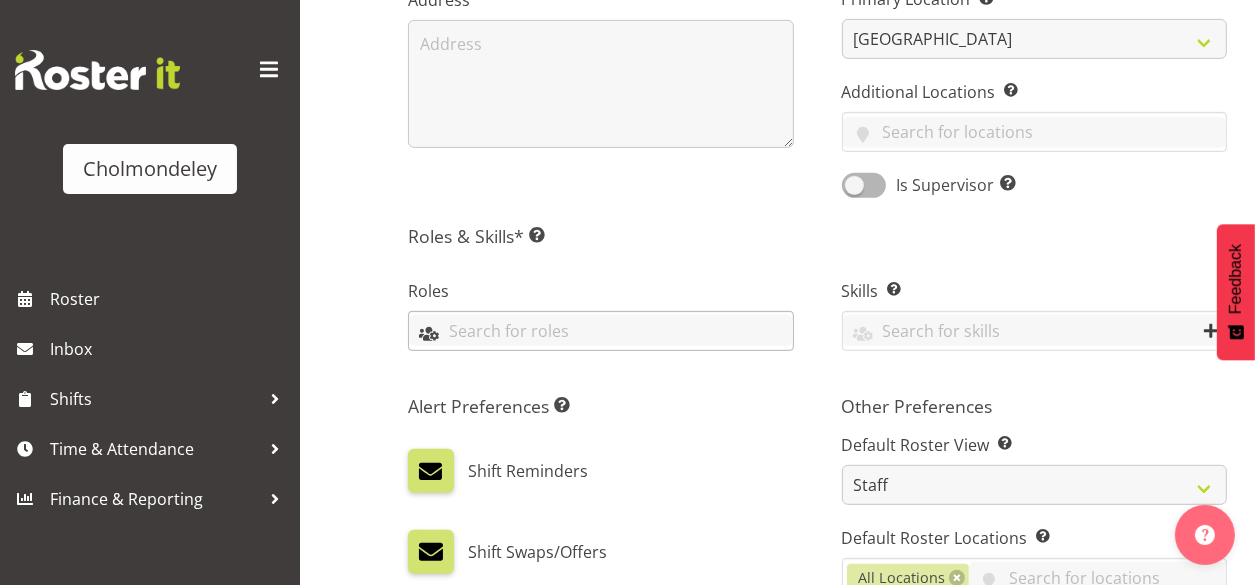 click at bounding box center (601, 330) 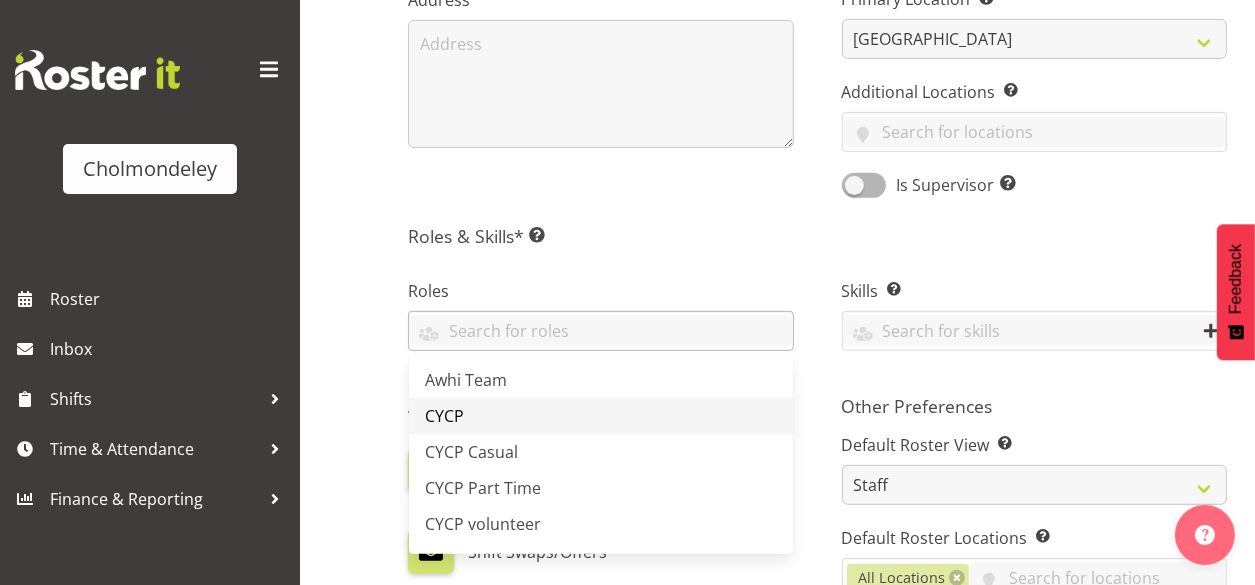 click on "CYCP" at bounding box center (601, 416) 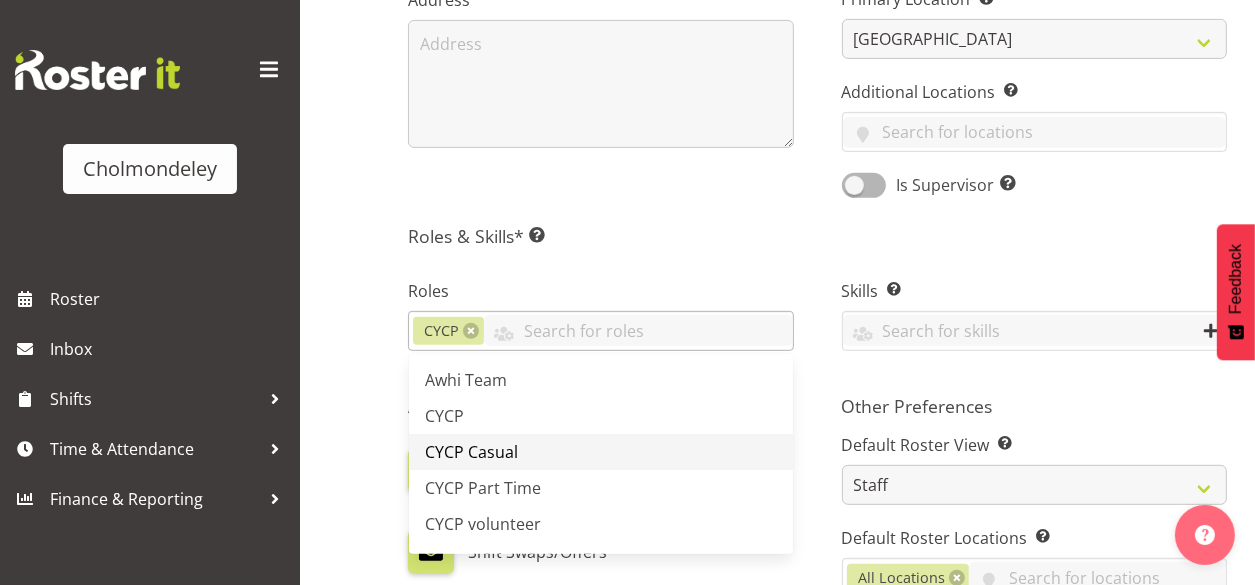 click on "CYCP Casual" at bounding box center (471, 452) 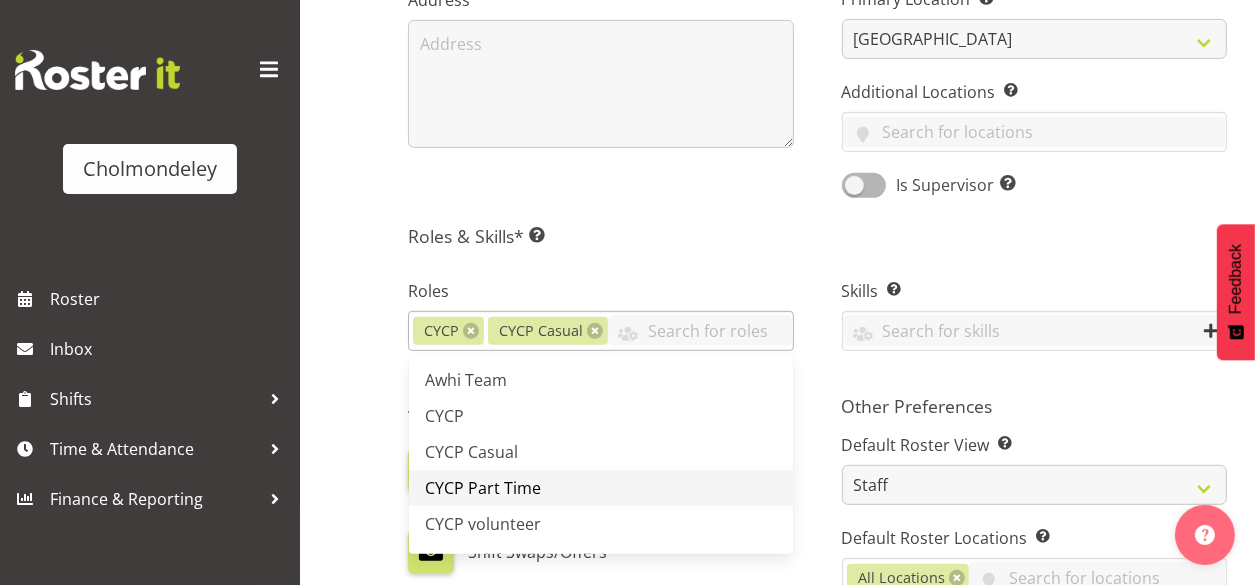 click on "CYCP Part Time" at bounding box center (483, 488) 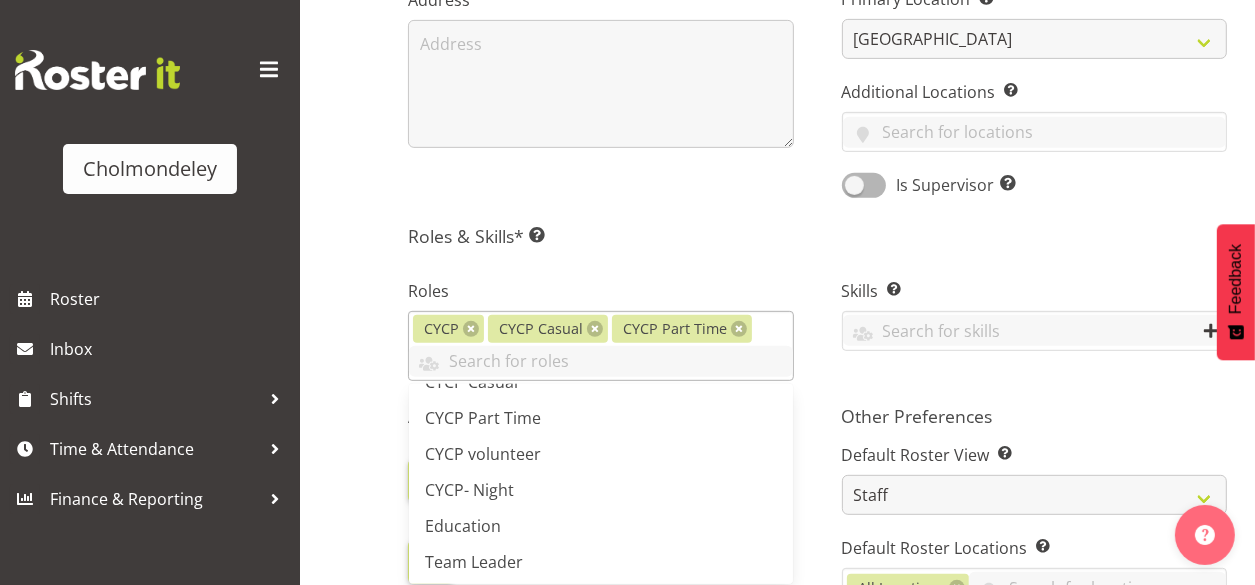scroll, scrollTop: 104, scrollLeft: 0, axis: vertical 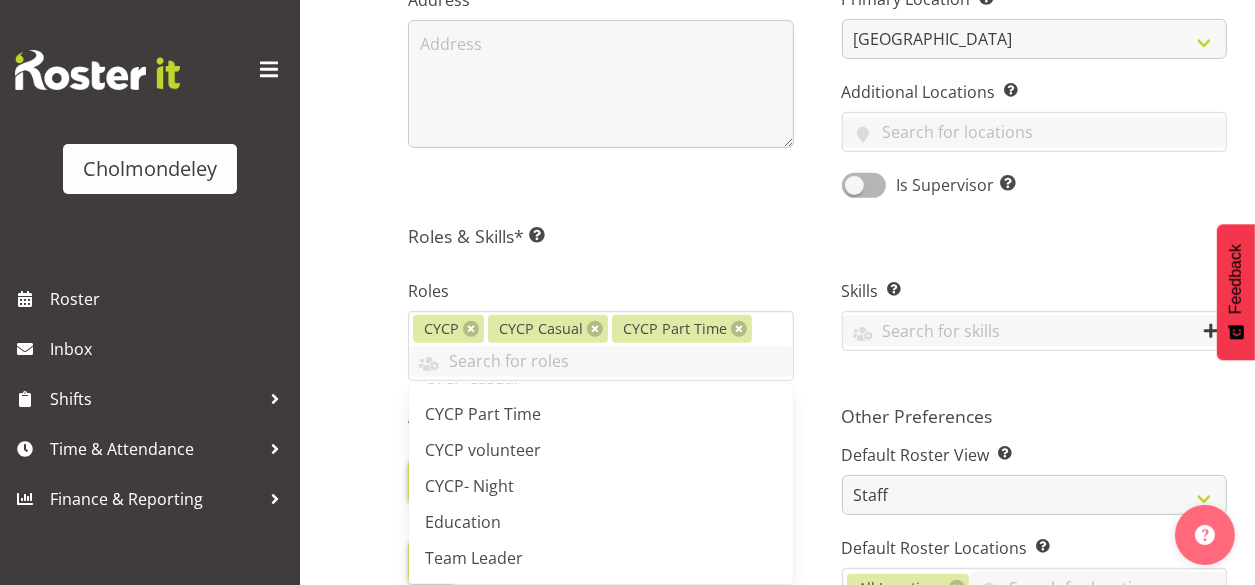 drag, startPoint x: 404, startPoint y: 485, endPoint x: 443, endPoint y: 480, distance: 39.319206 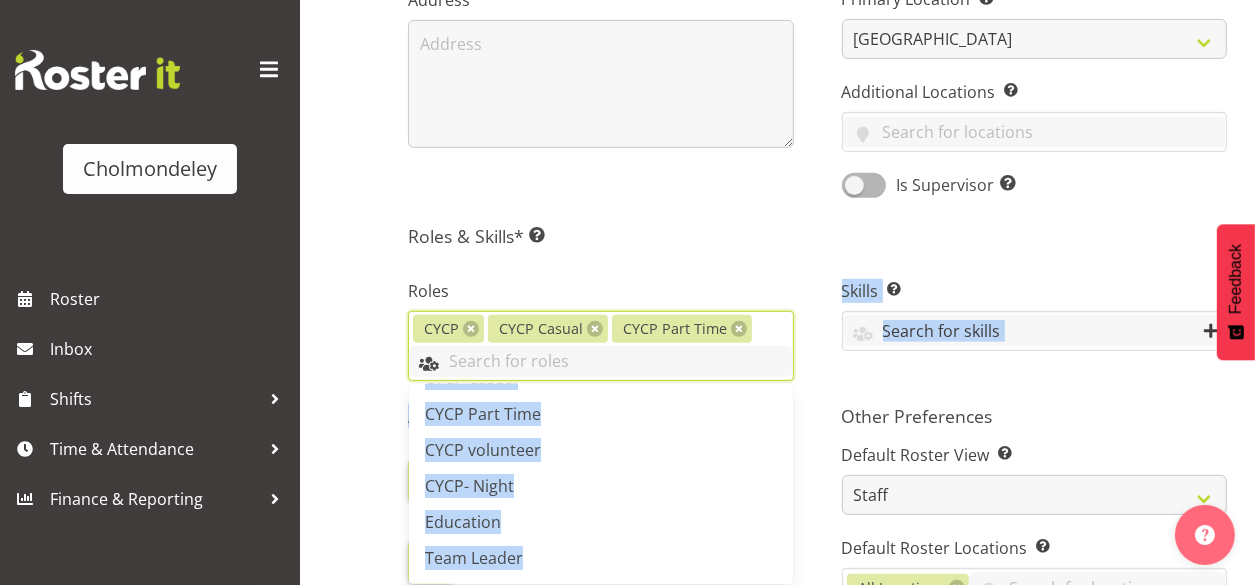 click at bounding box center [601, 361] 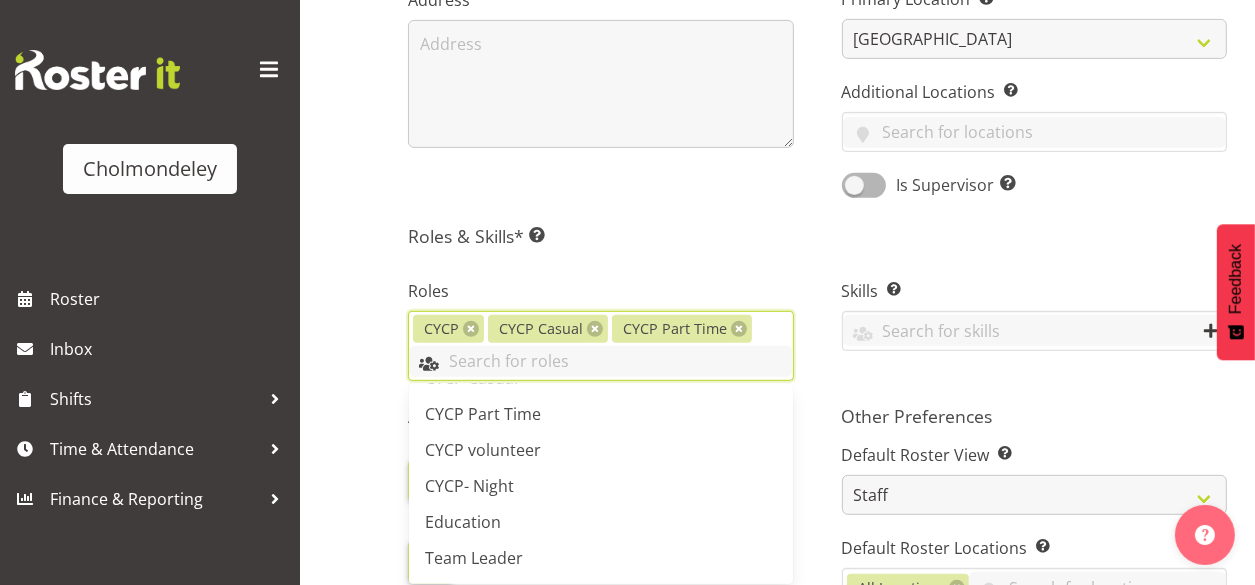 scroll, scrollTop: 777, scrollLeft: 0, axis: vertical 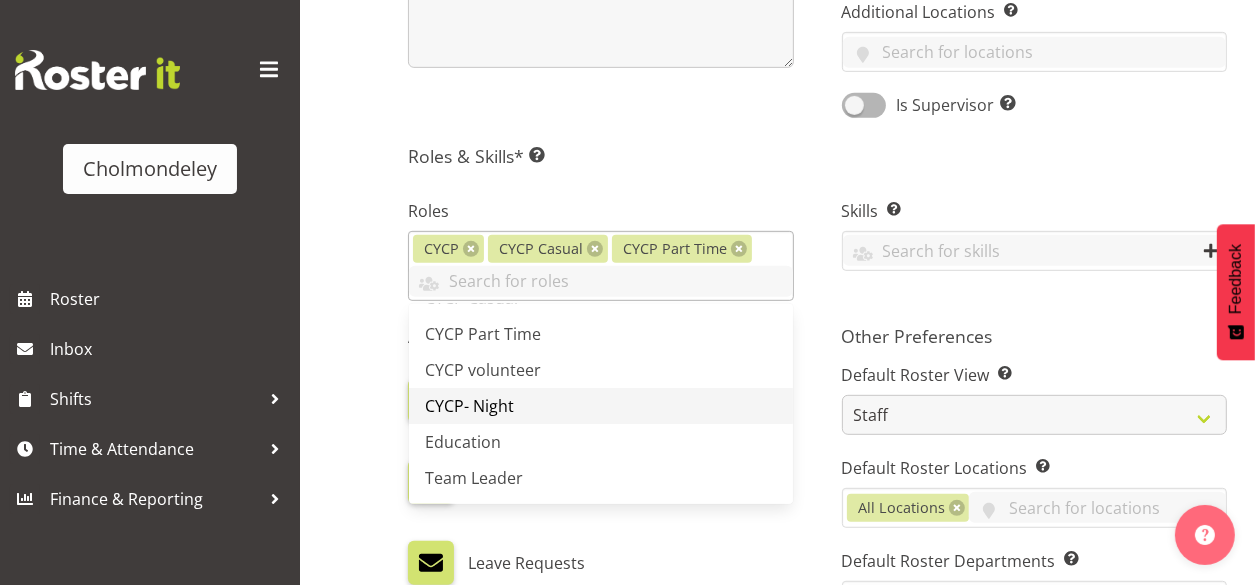 click on "CYCP- Night" at bounding box center (469, 406) 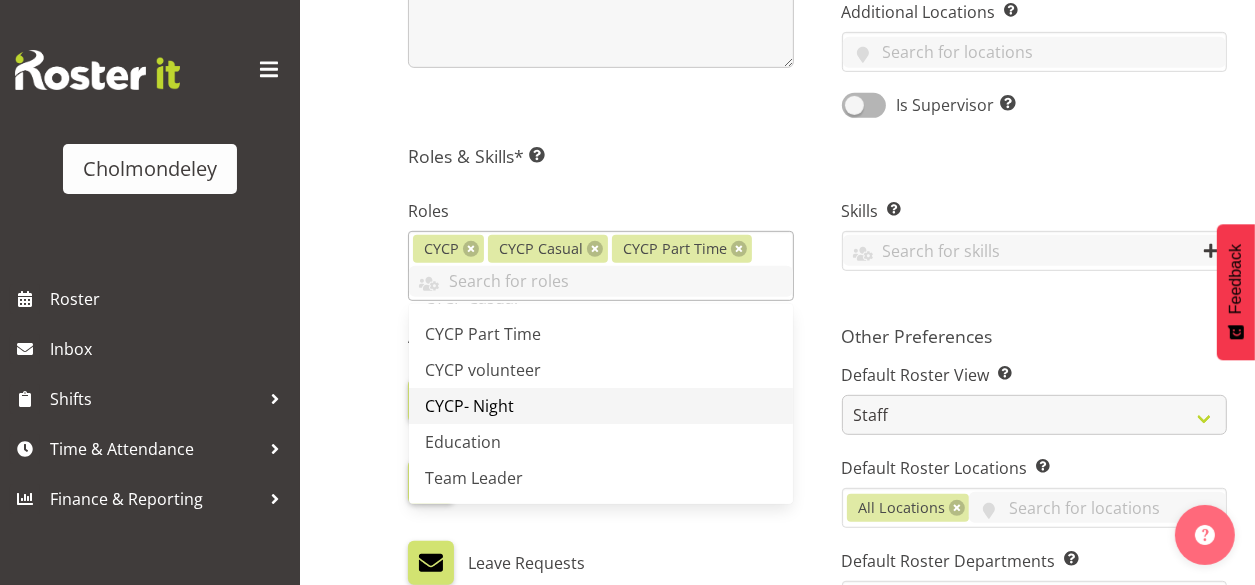 type 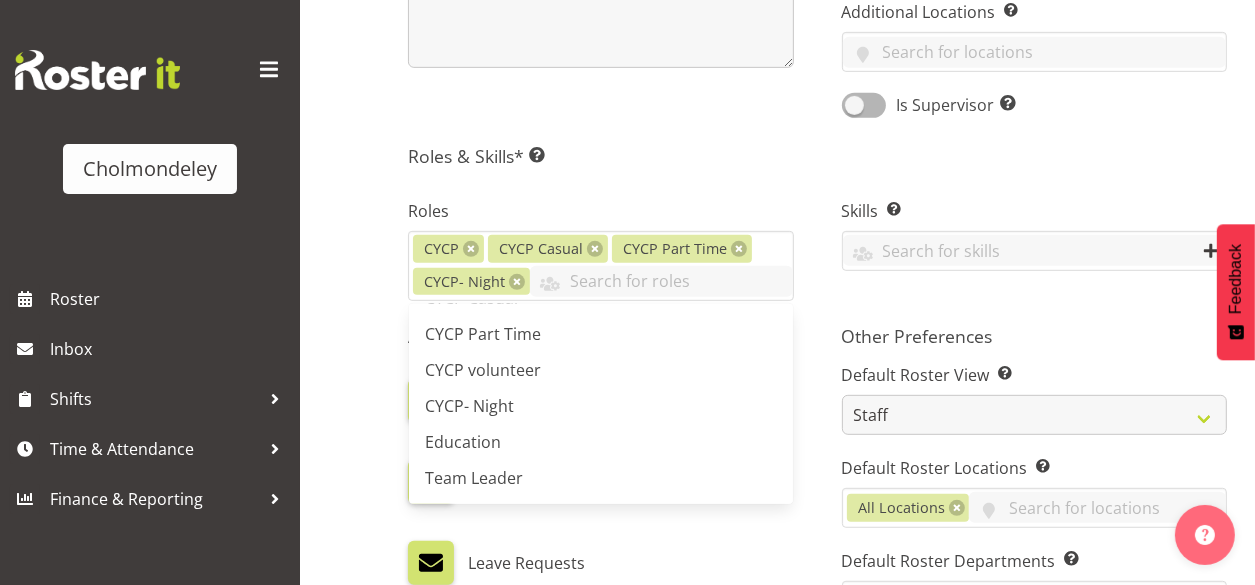click on "Roles
CYCP
CYCP Casual
CYCP Part Time
CYCP- Night
Awhi Team   CYCP   CYCP Casual   CYCP Part Time   CYCP volunteer   CYCP- Night   Education   Team Leader" at bounding box center [601, 242] 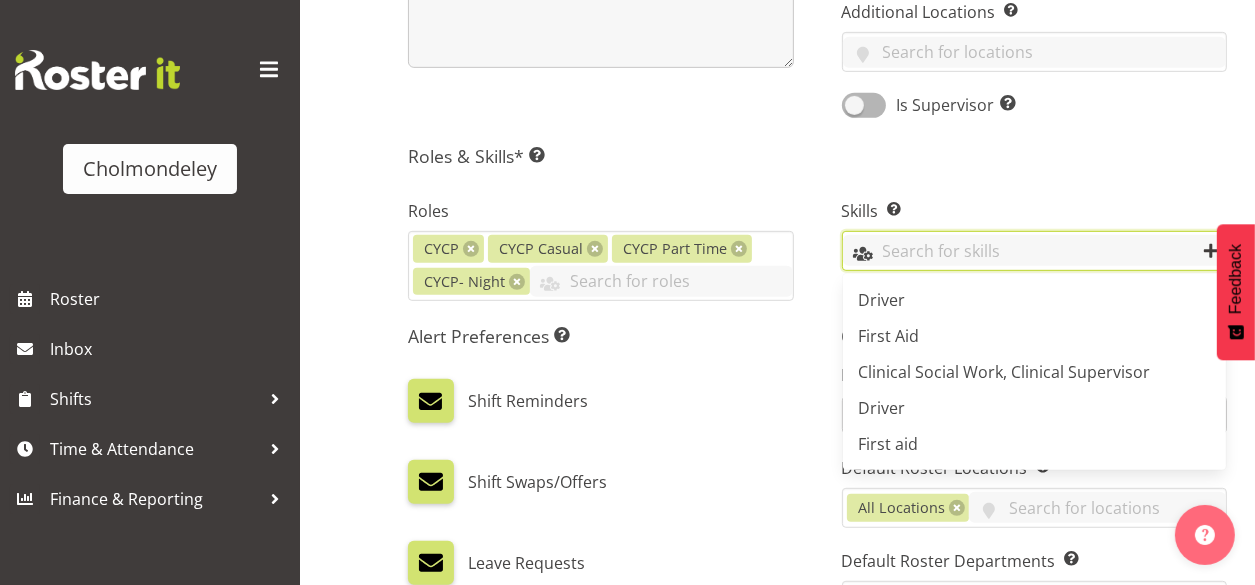 click at bounding box center (1035, 250) 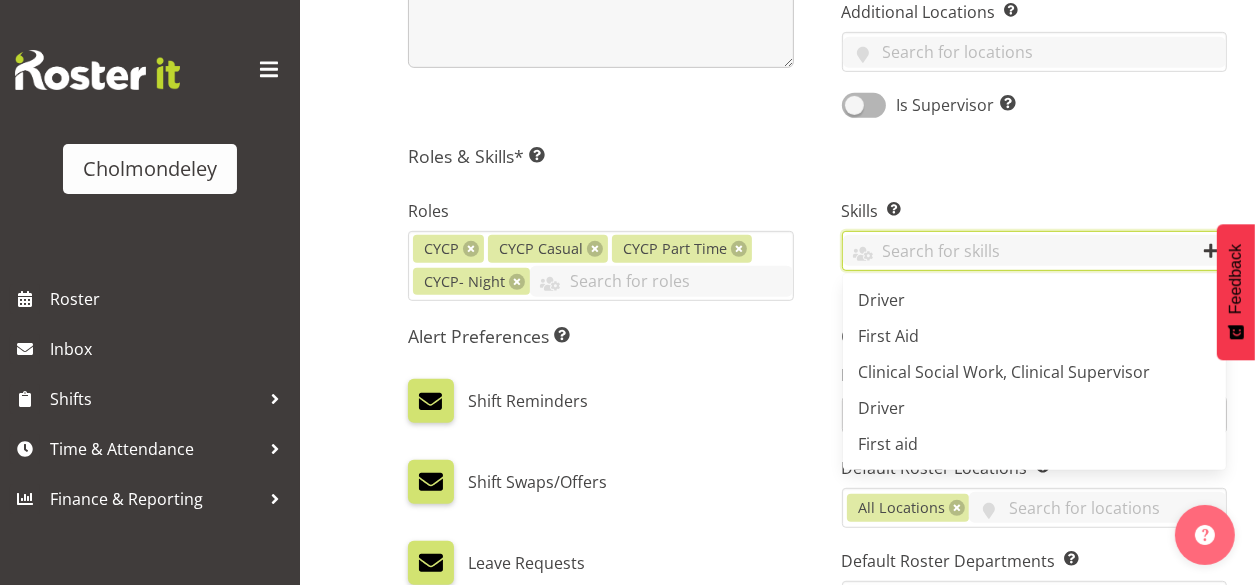 click on "Alert Preferences
Specifies what type(s) of communication the employee will receive alerts through (e.g. text, email, in-app notifications). Multiple types of communication are recommended.         Shift Reminders         Shift Swaps/Offers         Leave Requests         Roster Schedules" at bounding box center [601, 521] 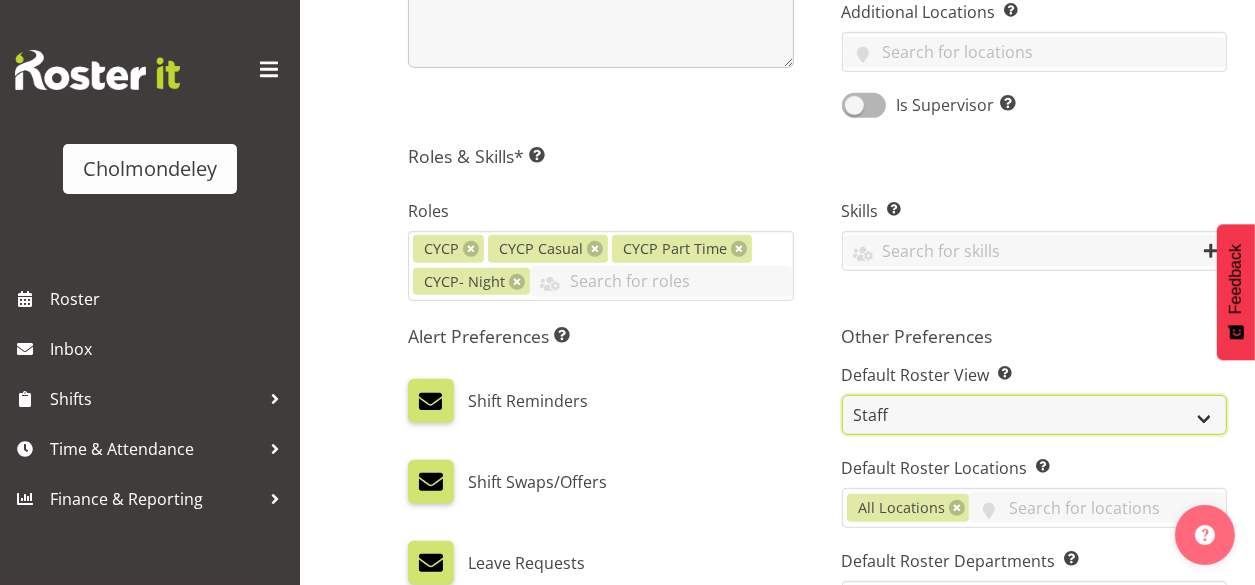 click on "Staff   Role   Shift - Horizontal   Shift - Vertical   Staff - Location" at bounding box center (1035, 415) 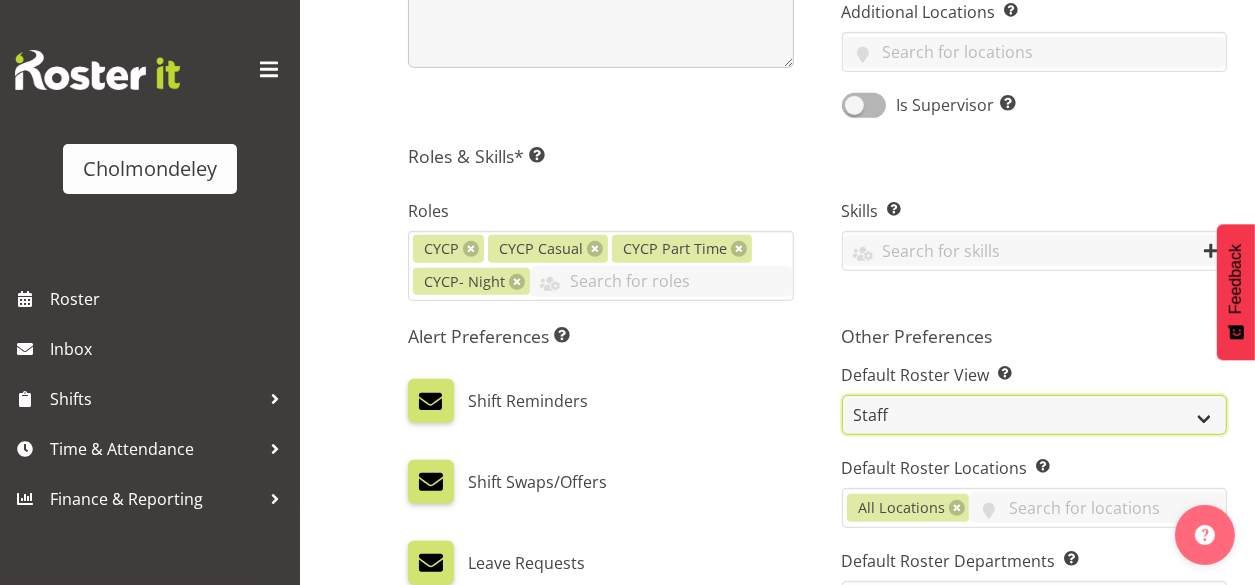 select on "shift" 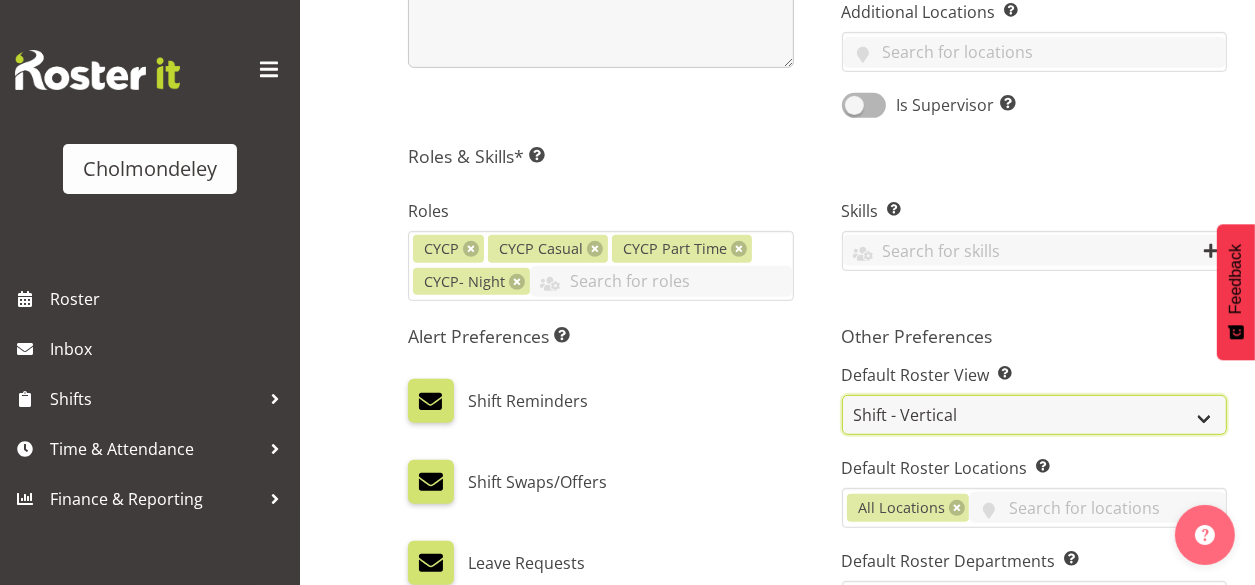 click on "Staff   Role   Shift - Horizontal   Shift - Vertical   Staff - Location" at bounding box center (1035, 415) 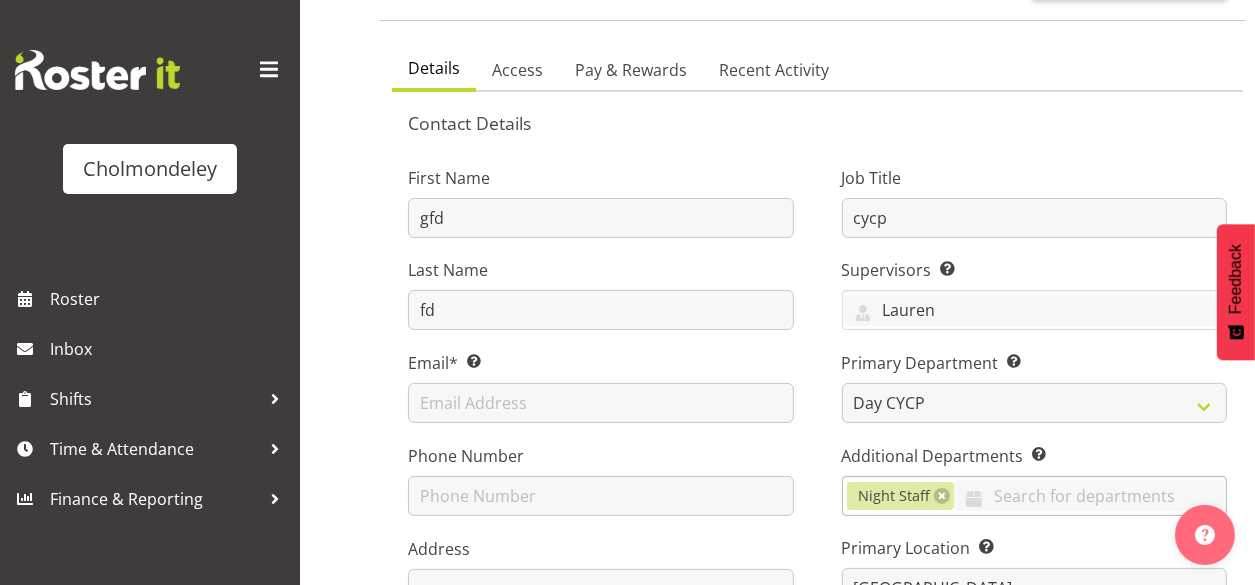 scroll, scrollTop: 0, scrollLeft: 0, axis: both 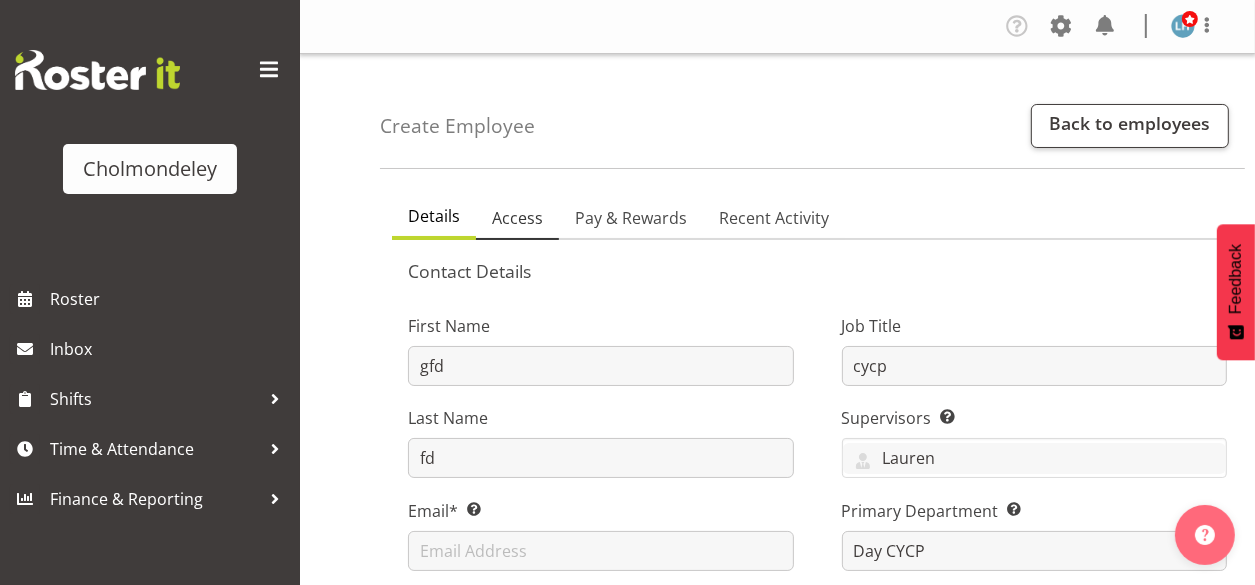 click on "Access" at bounding box center [517, 218] 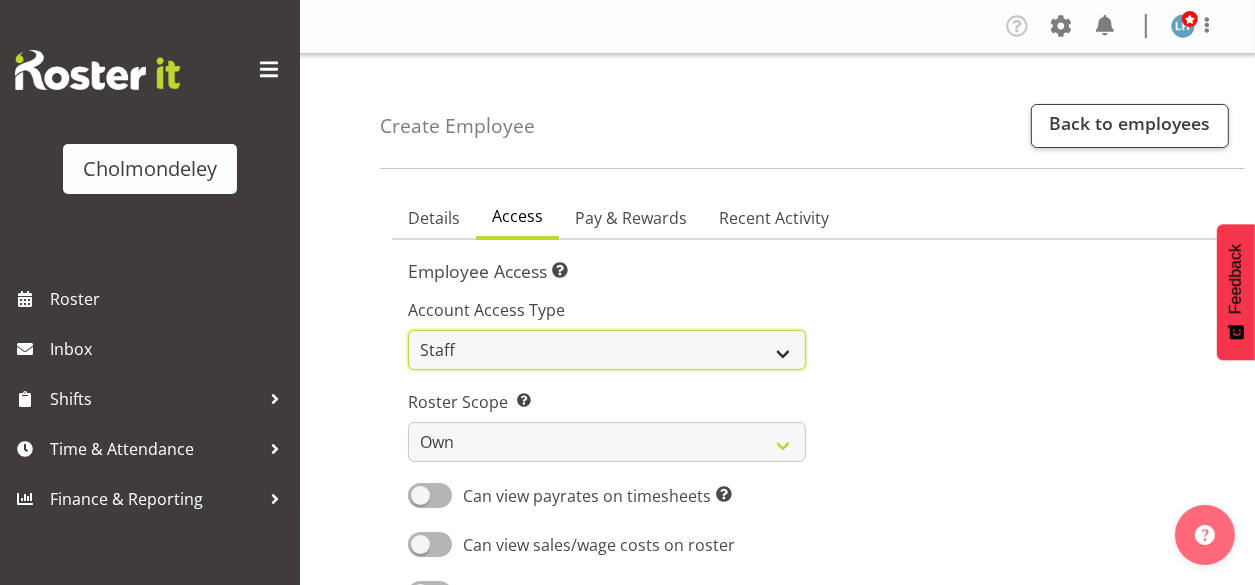 click on "Admin
Manager
Staff" at bounding box center (607, 350) 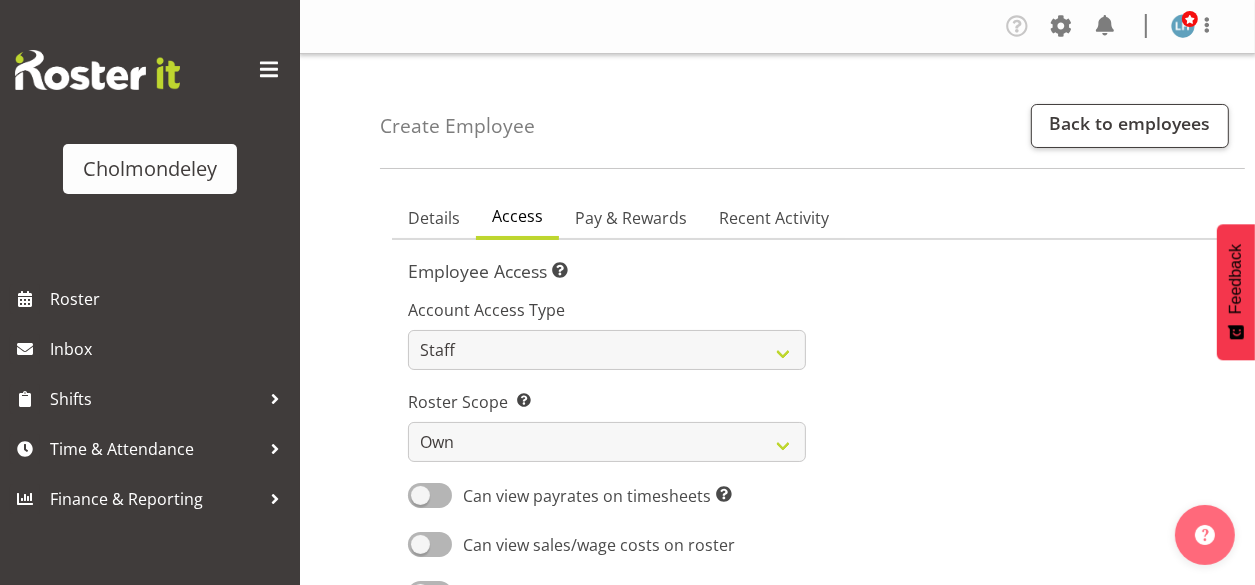 click at bounding box center (1029, 445) 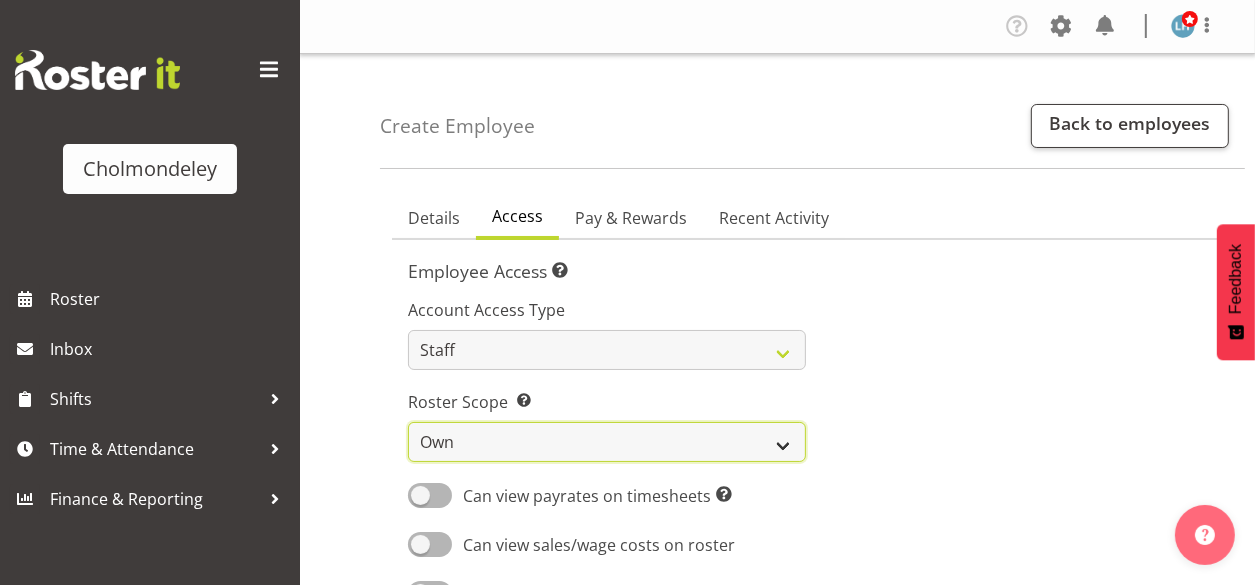 click on "Own   Department   Company" at bounding box center (607, 442) 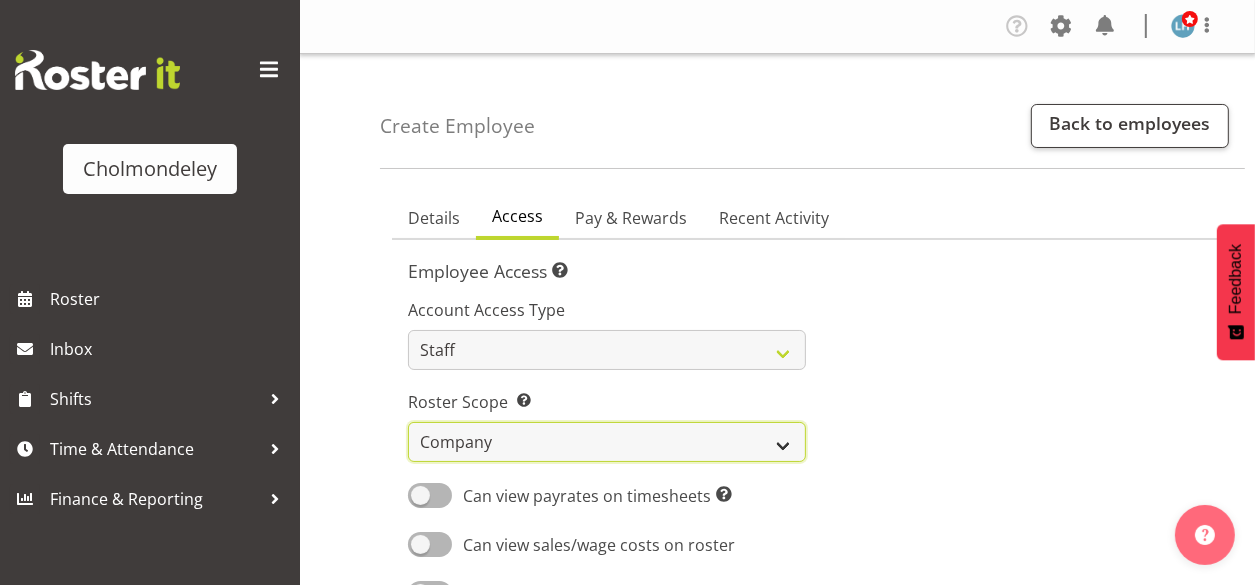 click on "Own   Department   Company" at bounding box center [607, 442] 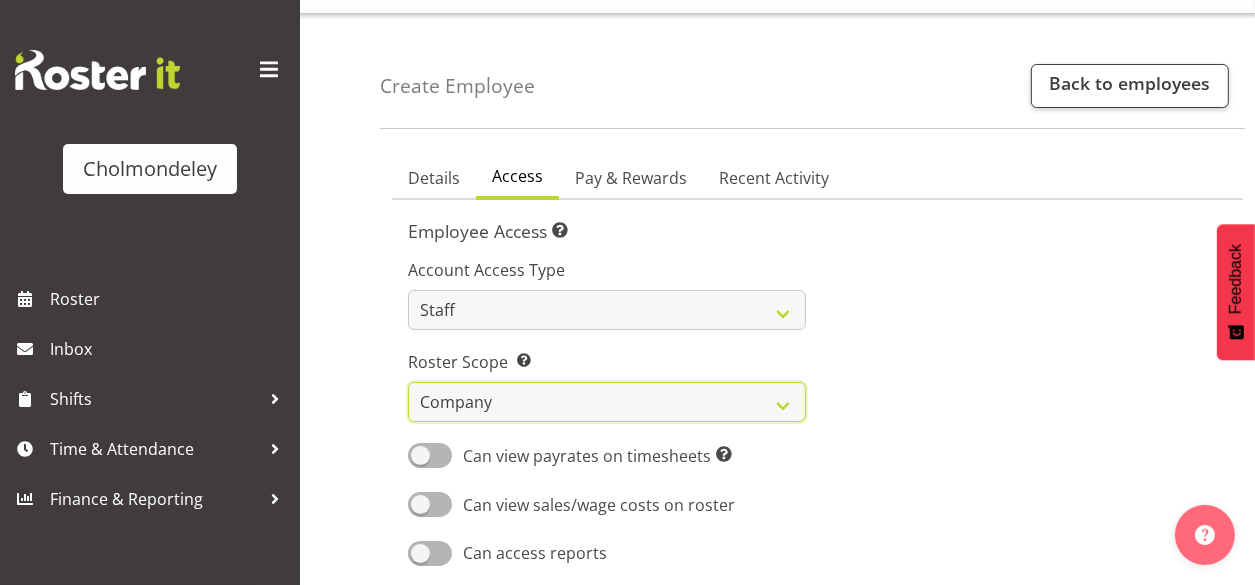scroll, scrollTop: 0, scrollLeft: 0, axis: both 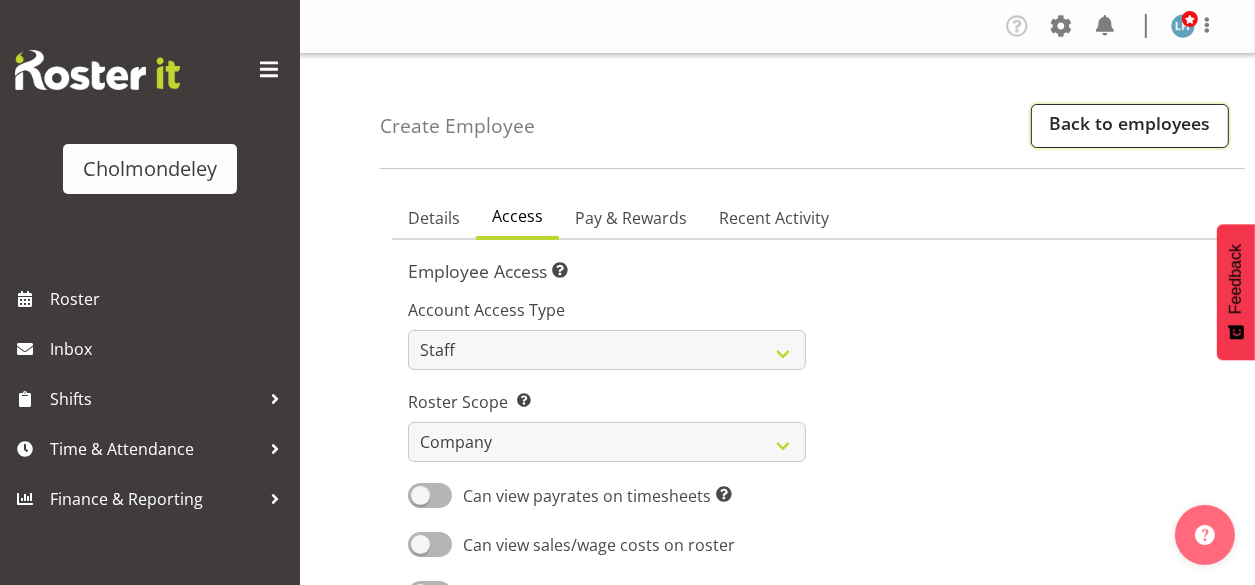 click on "Back to employees" at bounding box center [1130, 126] 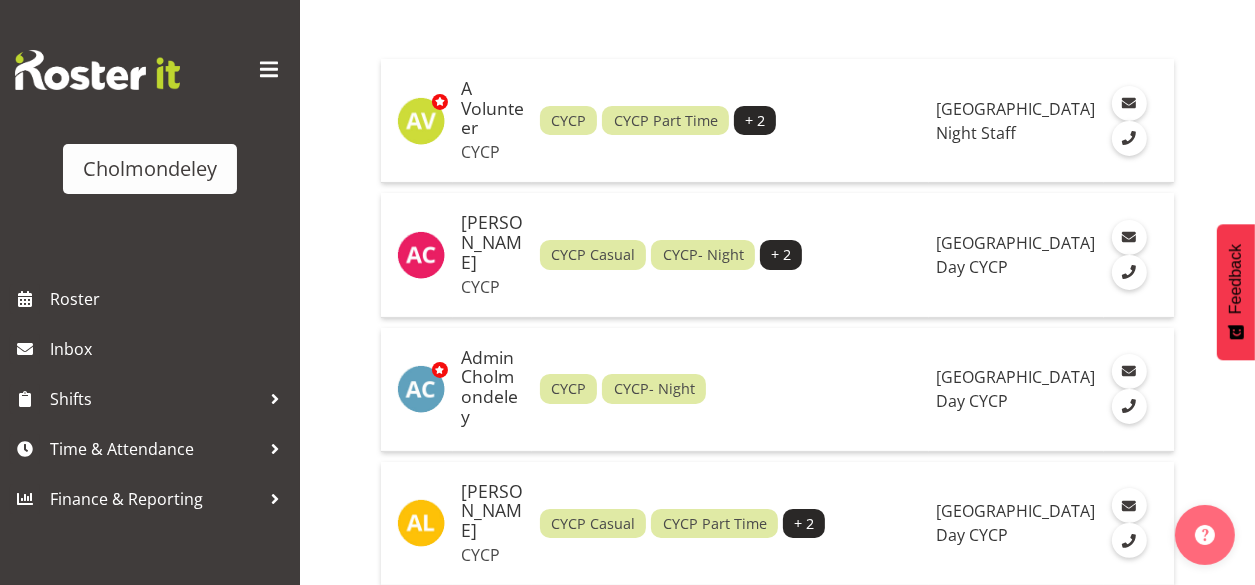 scroll, scrollTop: 400, scrollLeft: 0, axis: vertical 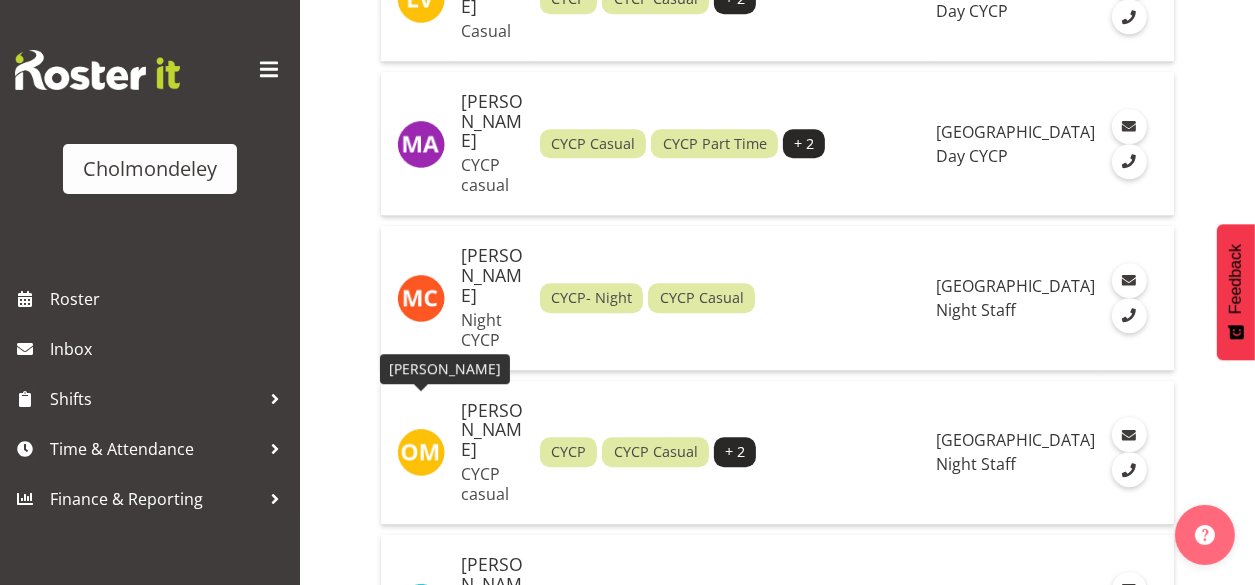 click at bounding box center [421, 945] 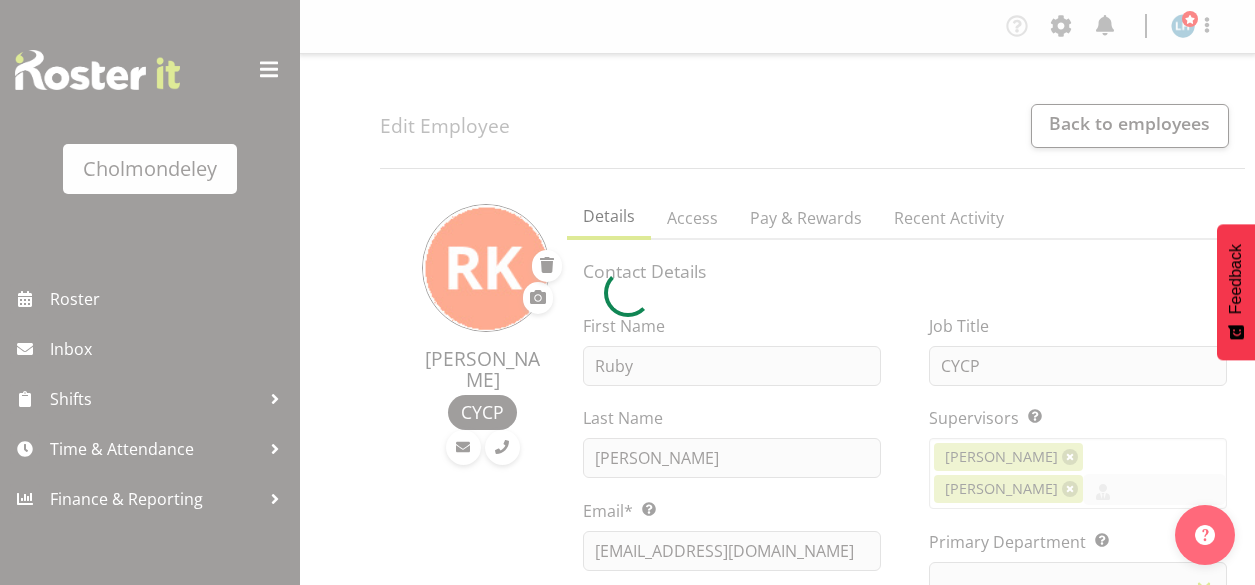 scroll, scrollTop: 0, scrollLeft: 0, axis: both 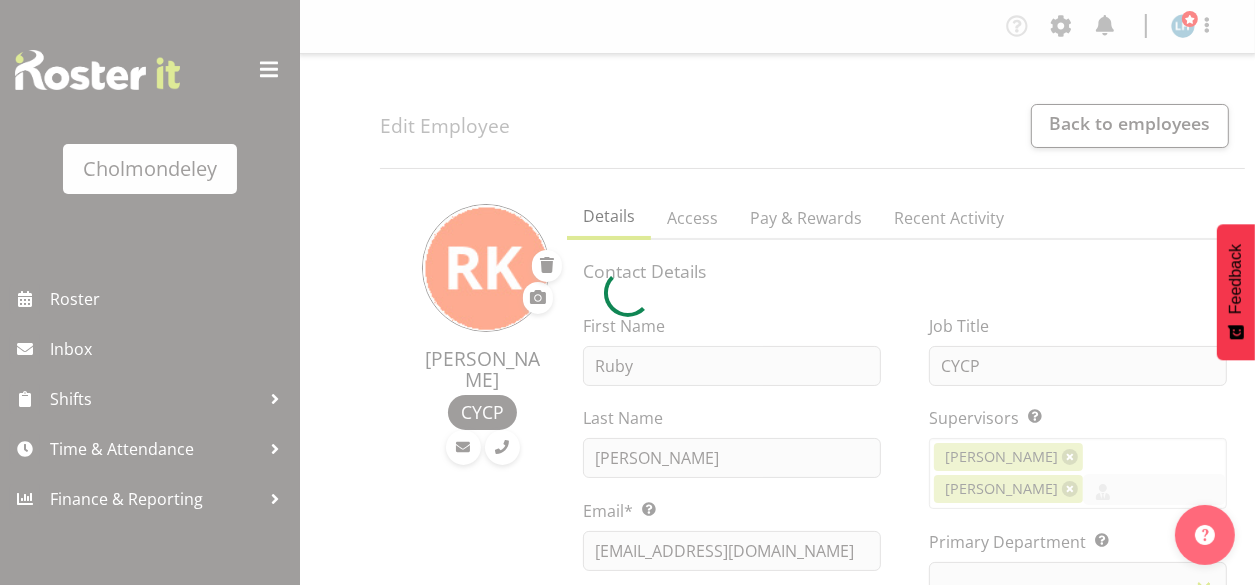 select on "80" 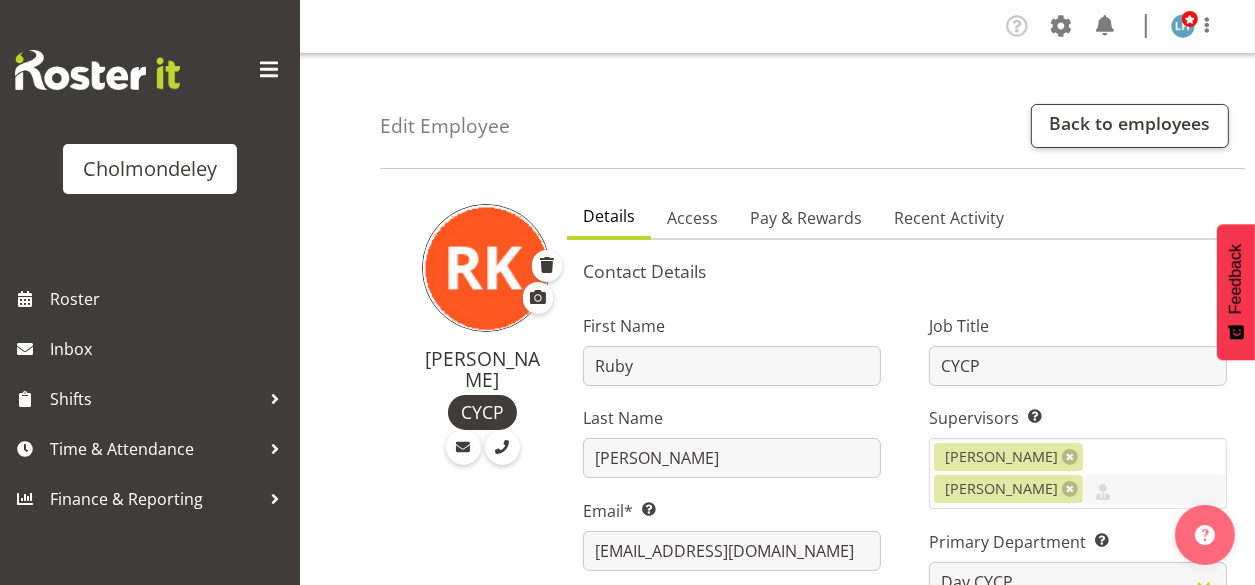 scroll, scrollTop: 80, scrollLeft: 0, axis: vertical 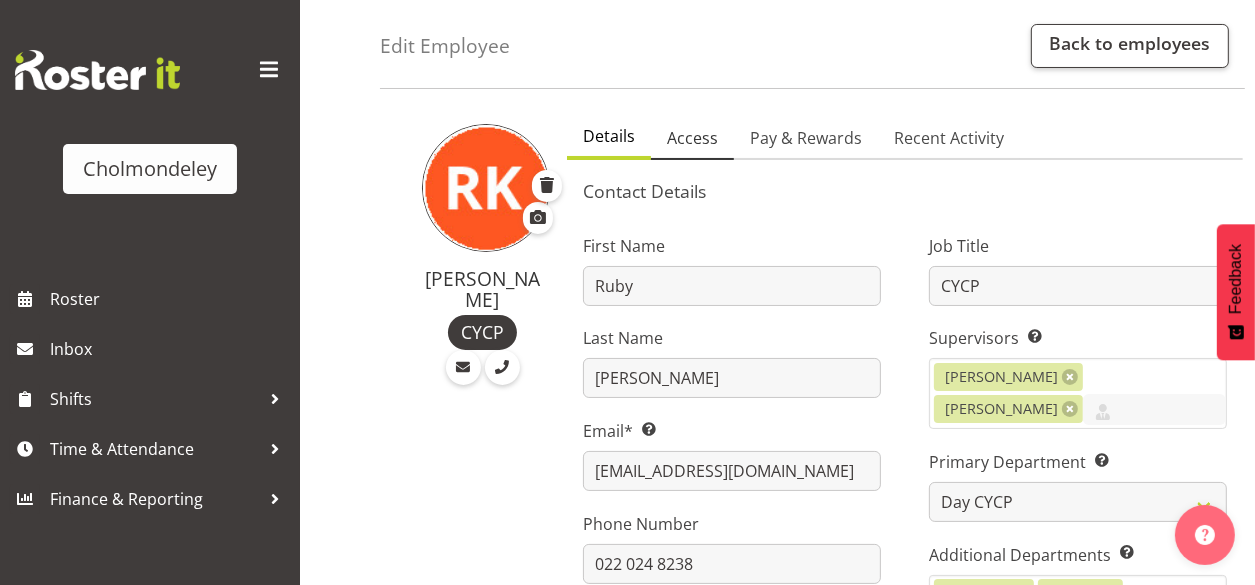 click on "Access" at bounding box center [692, 138] 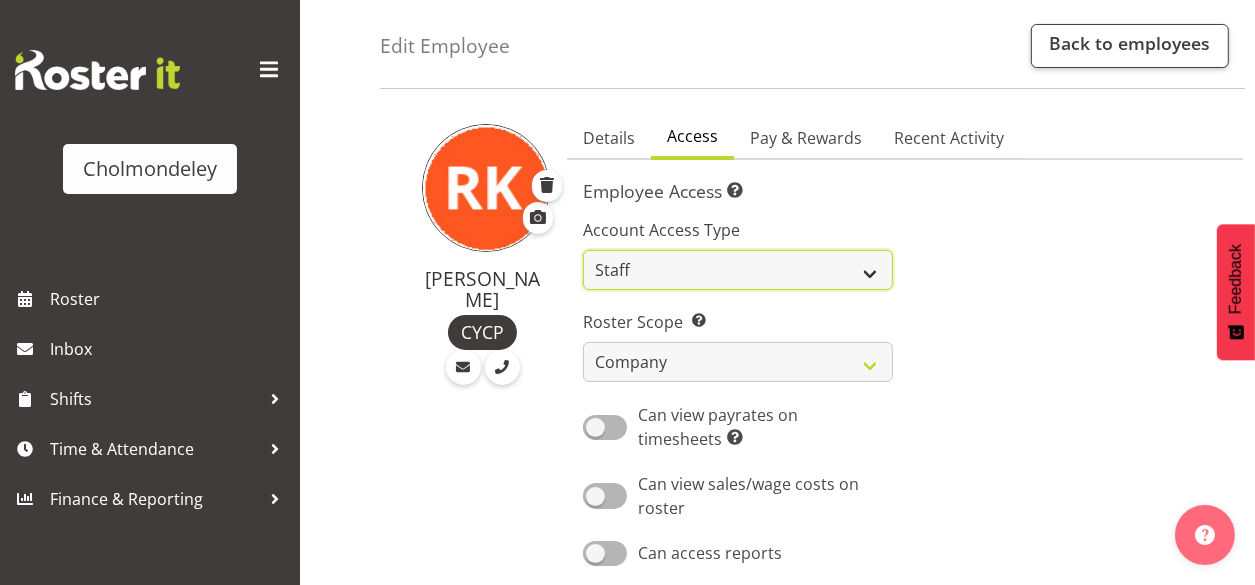 click on "Admin
Manager
Staff" at bounding box center [738, 270] 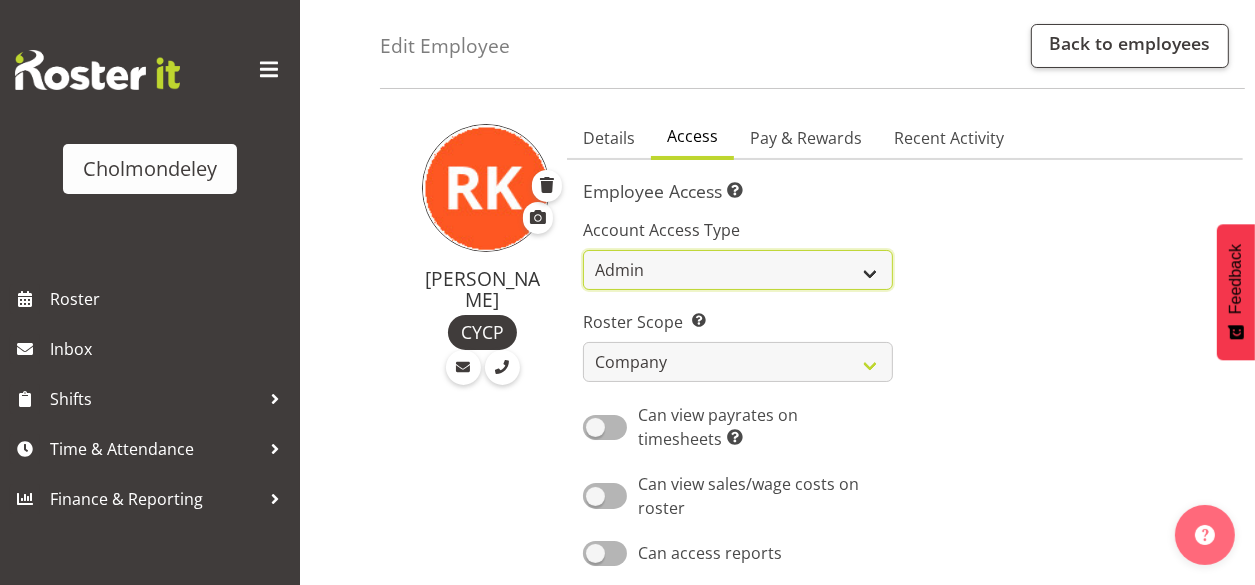 click on "Admin
Manager
Staff" at bounding box center [738, 270] 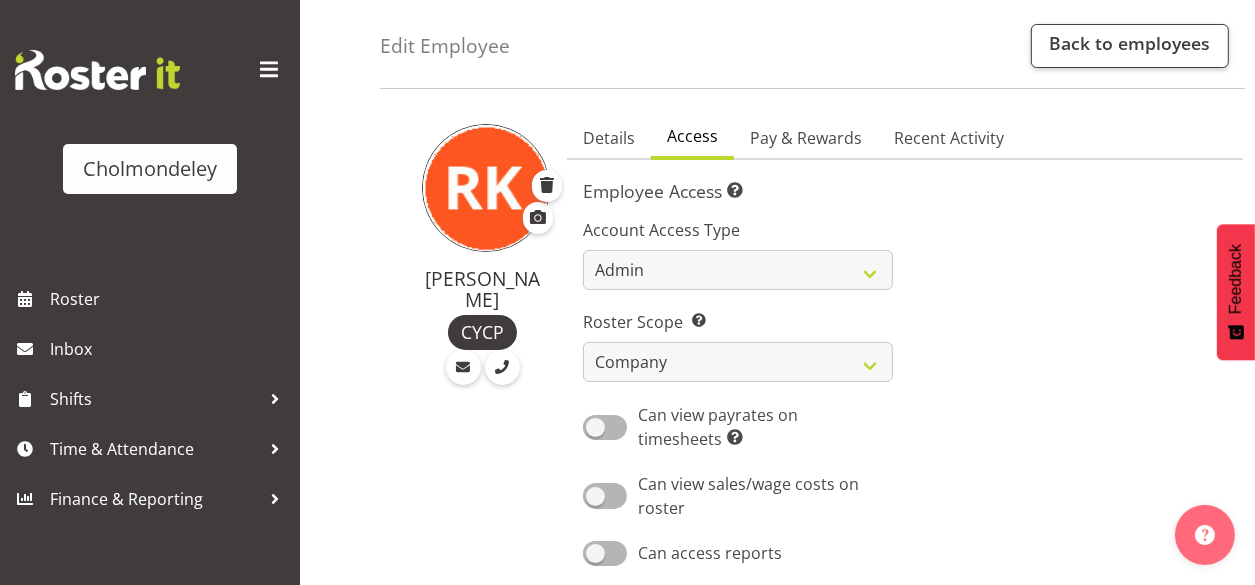click at bounding box center [1072, 385] 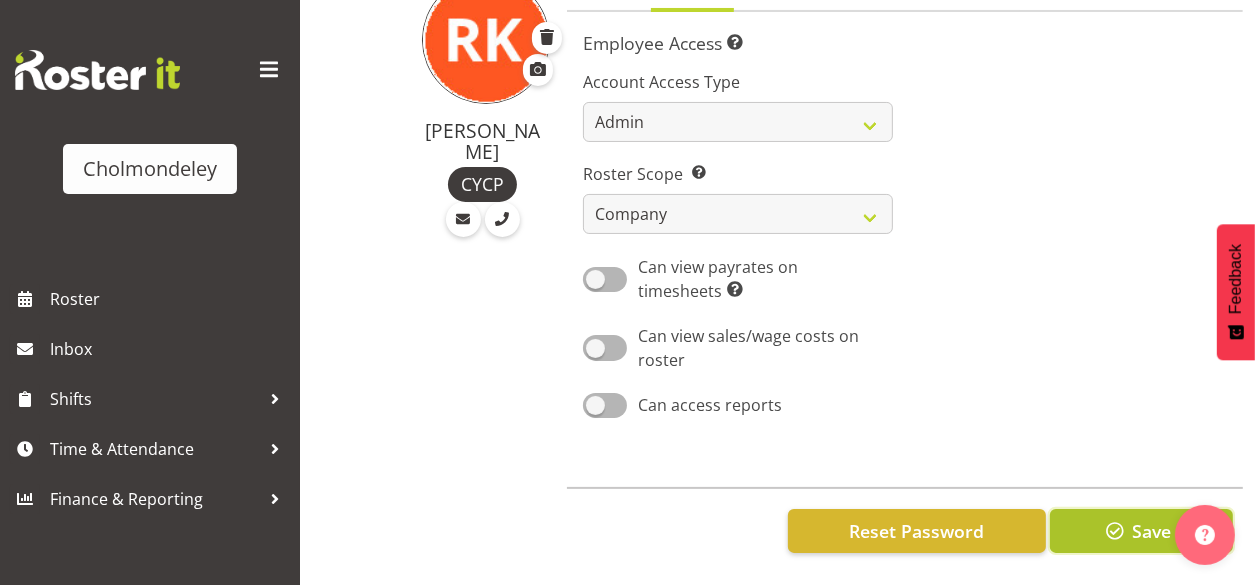 click at bounding box center (1115, 531) 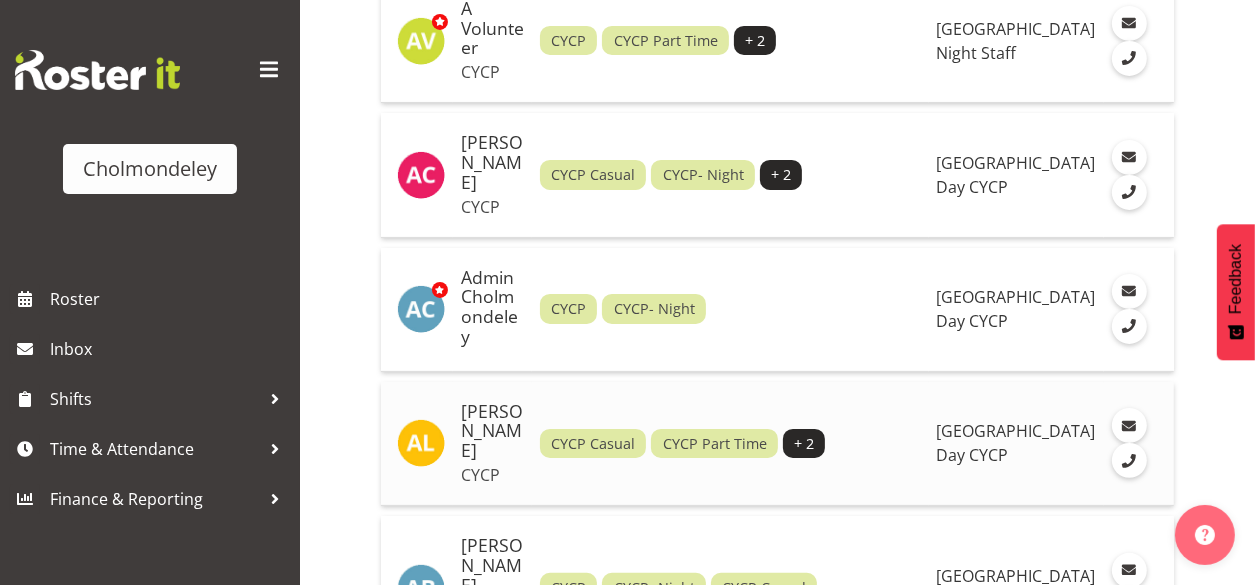 scroll, scrollTop: 480, scrollLeft: 0, axis: vertical 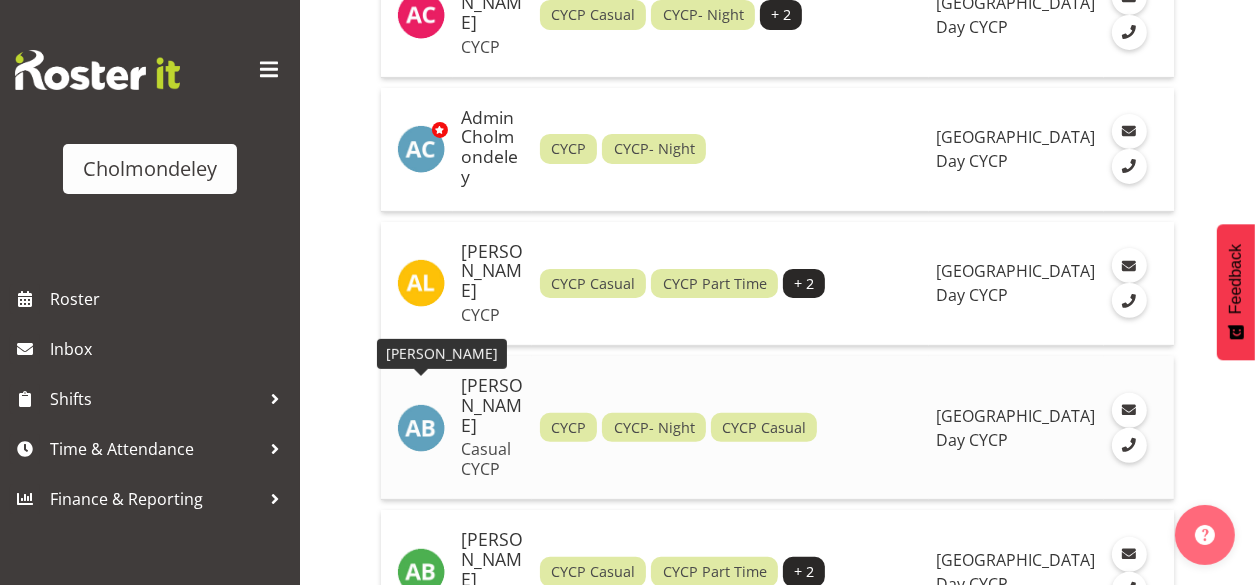 click at bounding box center [421, 428] 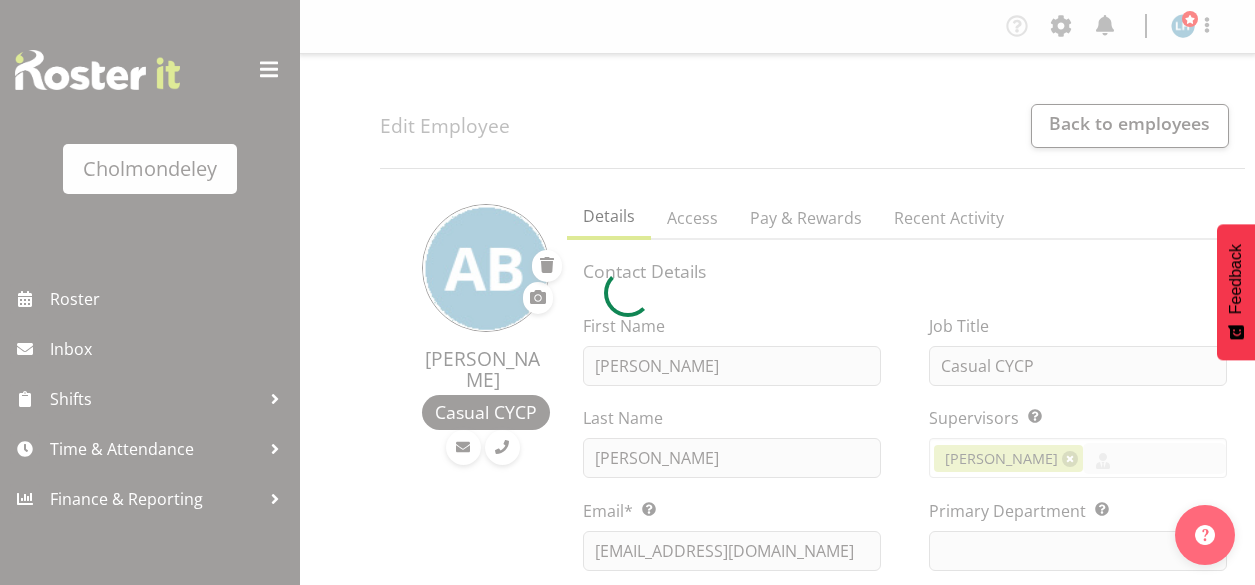 scroll, scrollTop: 0, scrollLeft: 0, axis: both 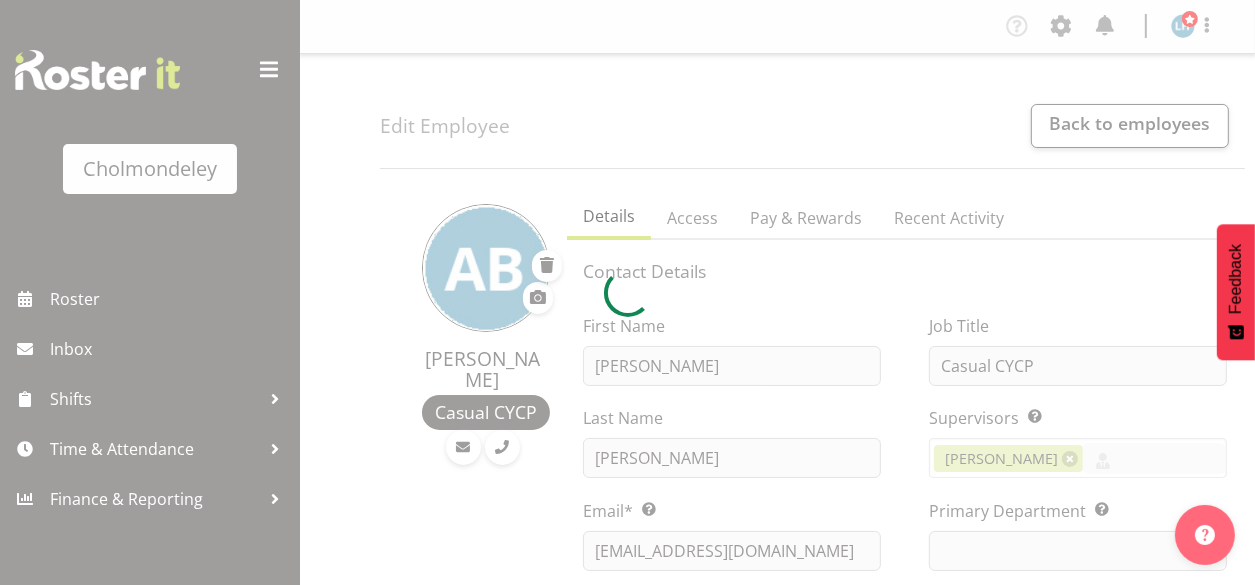 select on "80" 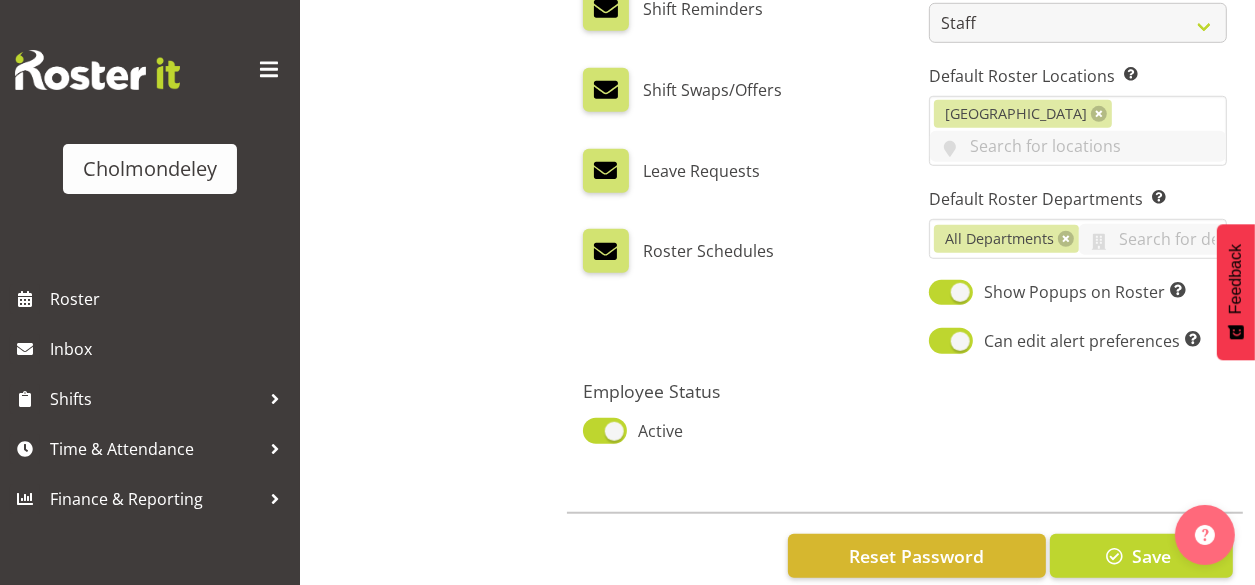 scroll, scrollTop: 1236, scrollLeft: 0, axis: vertical 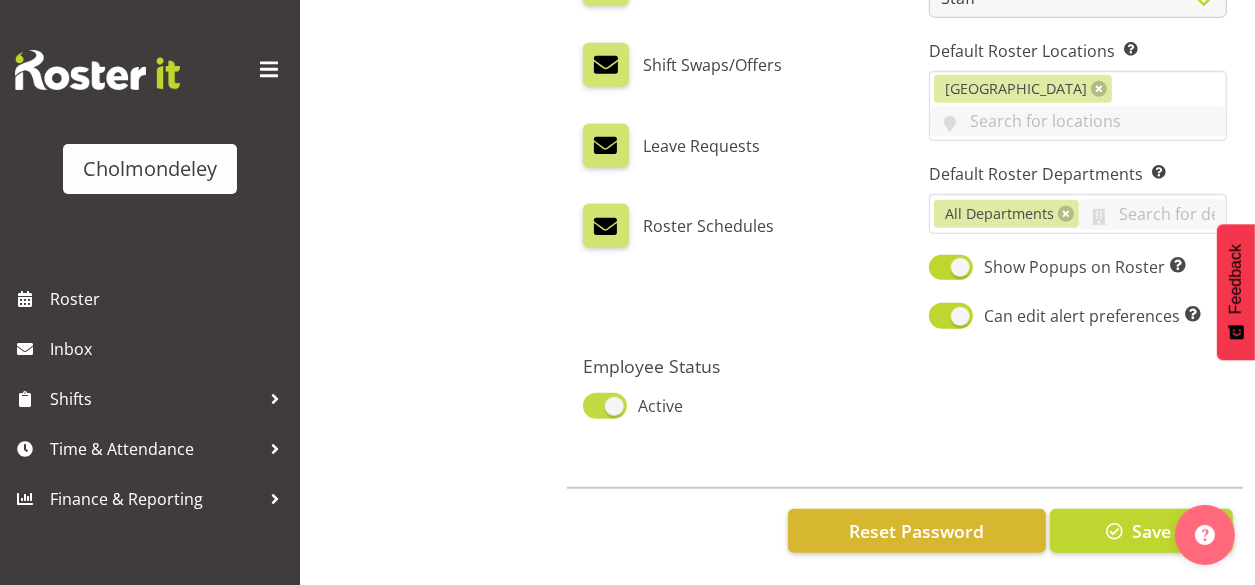 click at bounding box center (605, 405) 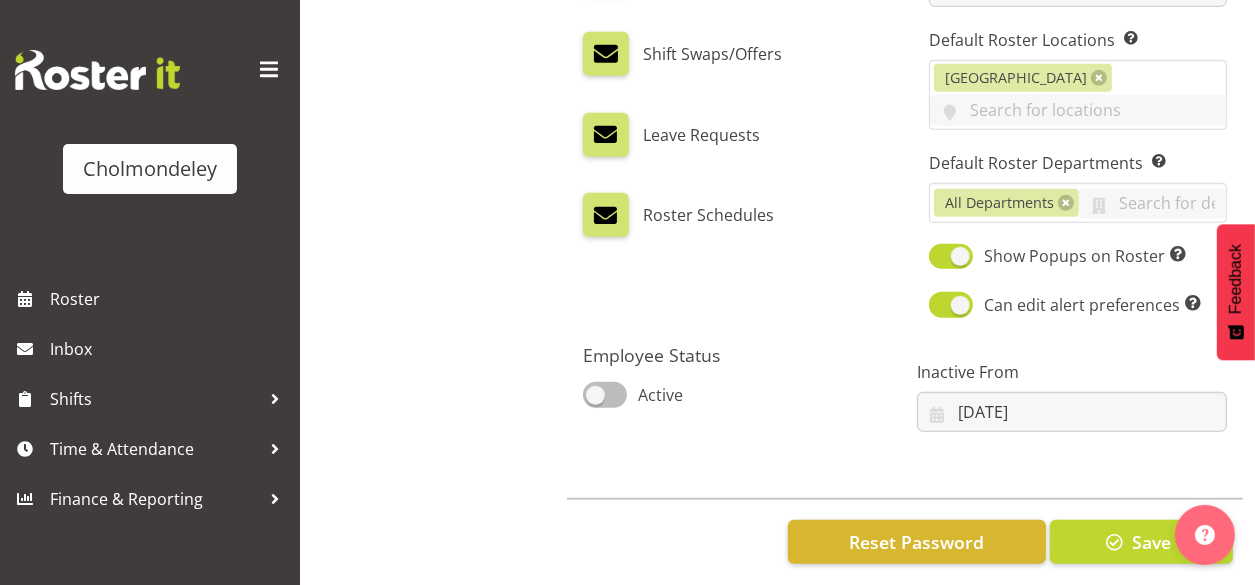 click at bounding box center (605, 394) 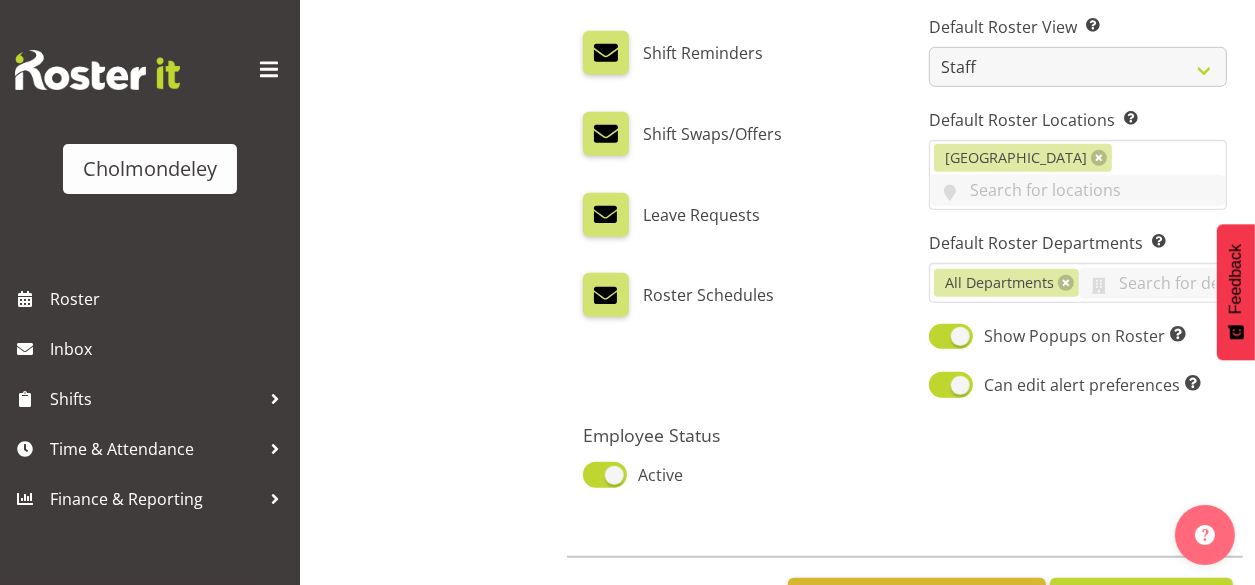 scroll, scrollTop: 916, scrollLeft: 0, axis: vertical 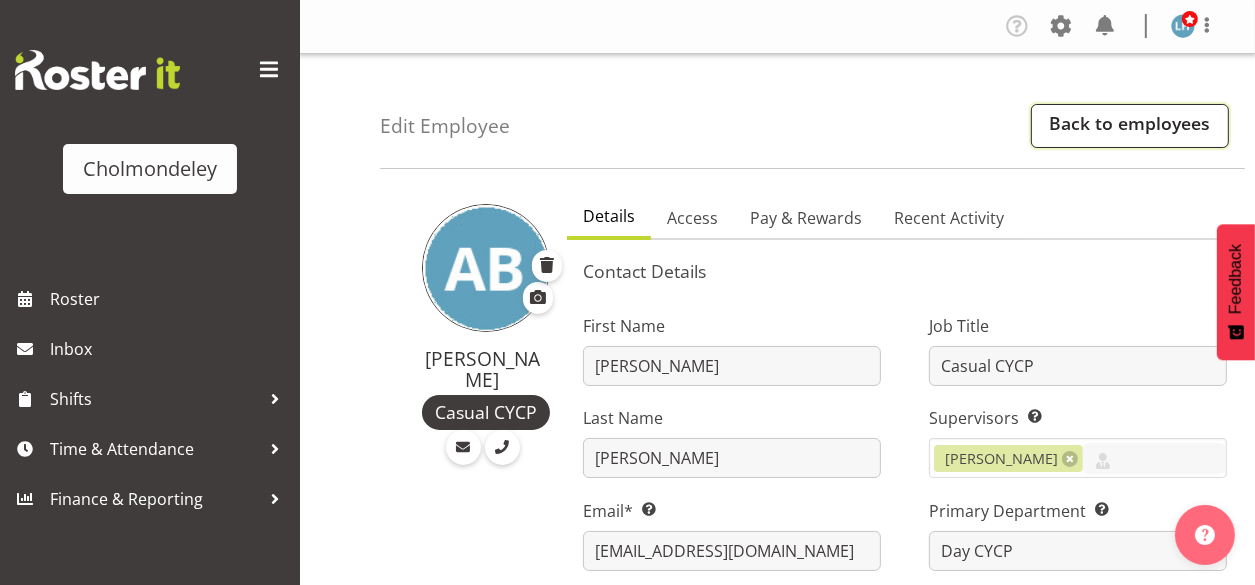 click on "Back to employees" at bounding box center [1130, 126] 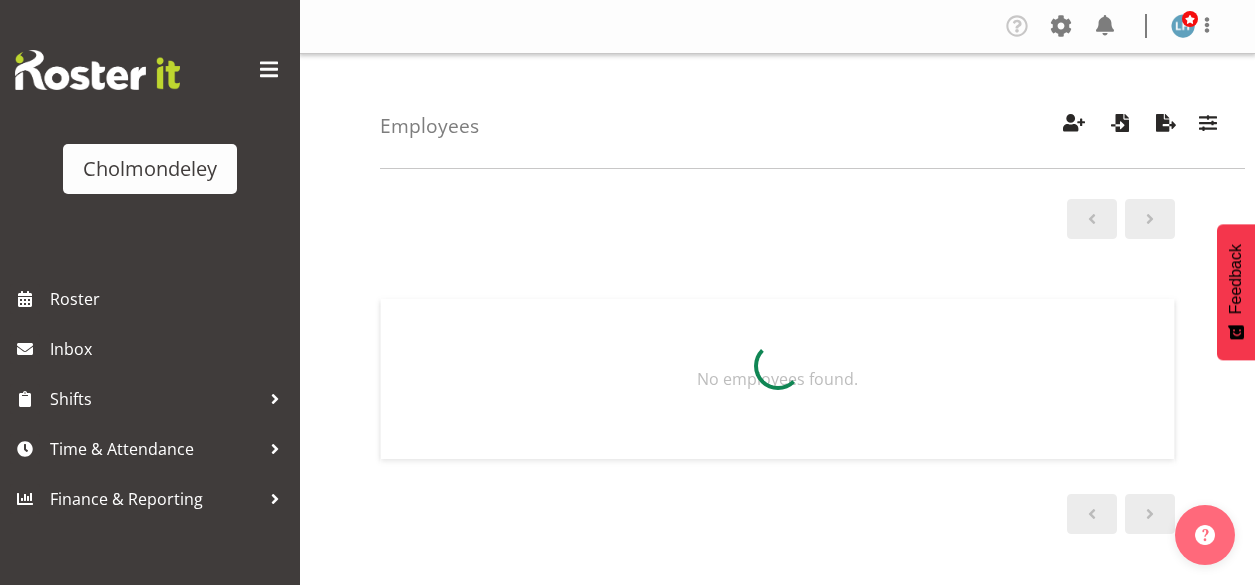 scroll, scrollTop: 0, scrollLeft: 0, axis: both 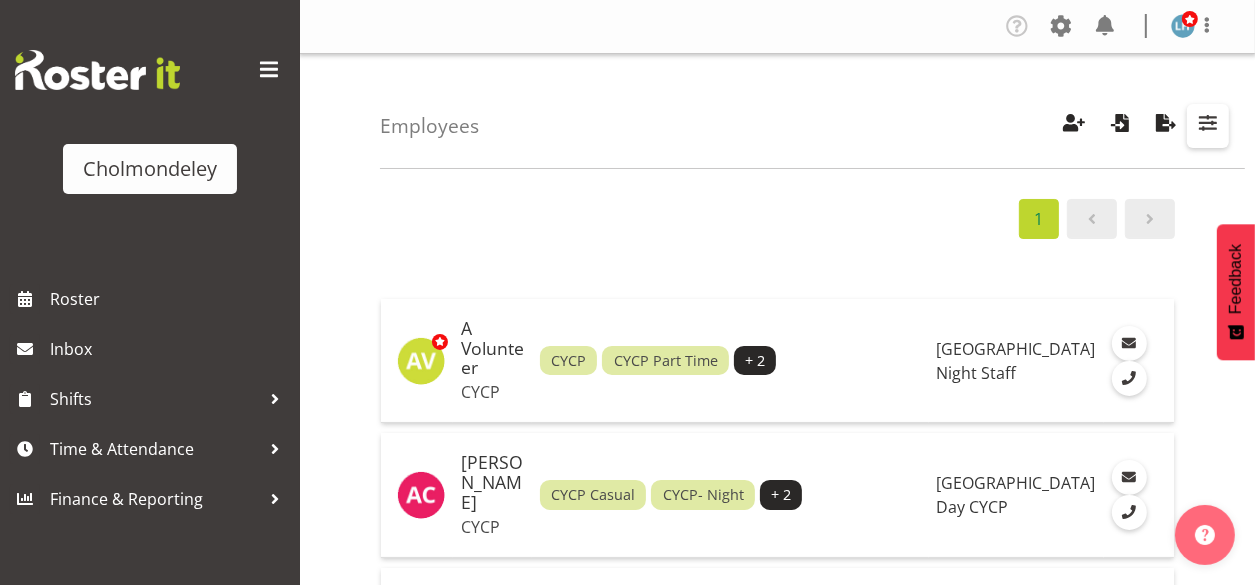click at bounding box center [1208, 123] 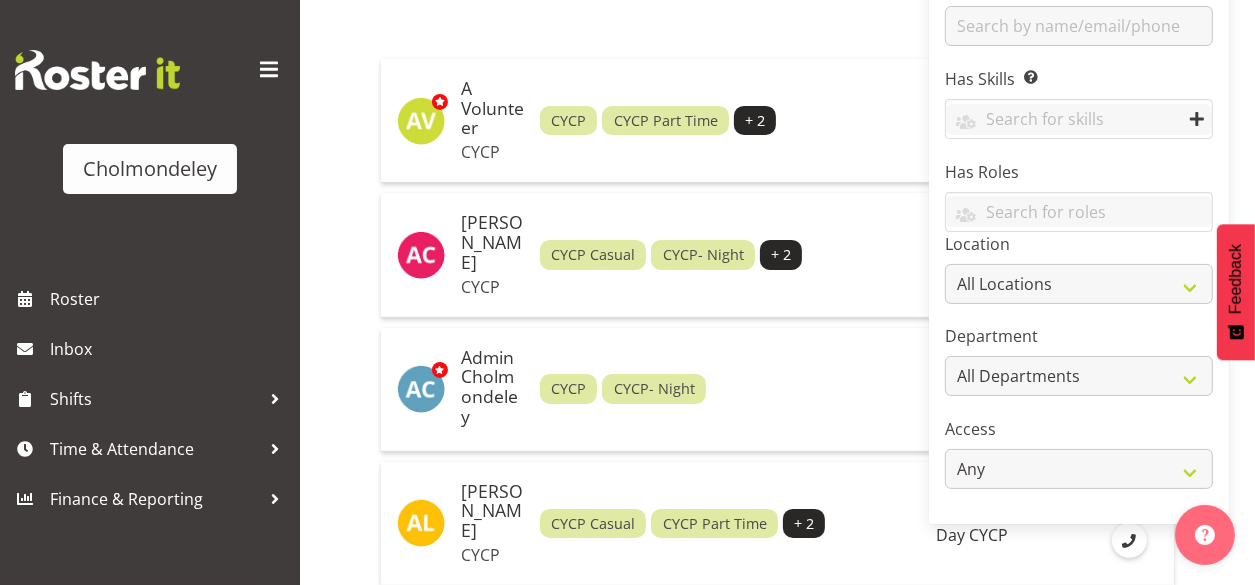 scroll, scrollTop: 160, scrollLeft: 0, axis: vertical 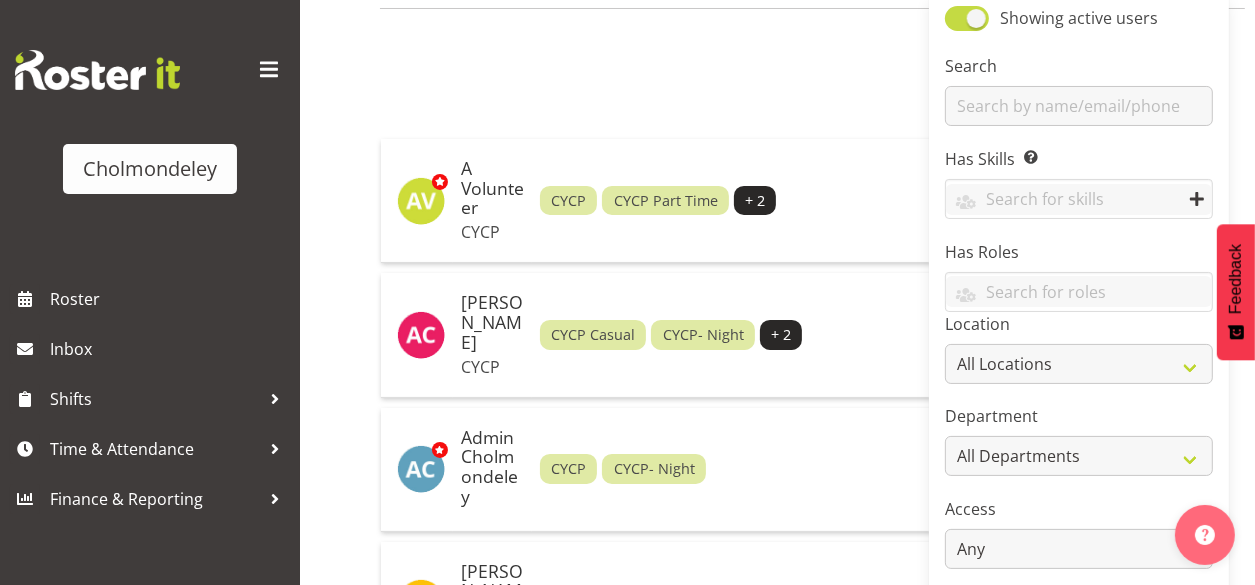 click at bounding box center [967, 18] 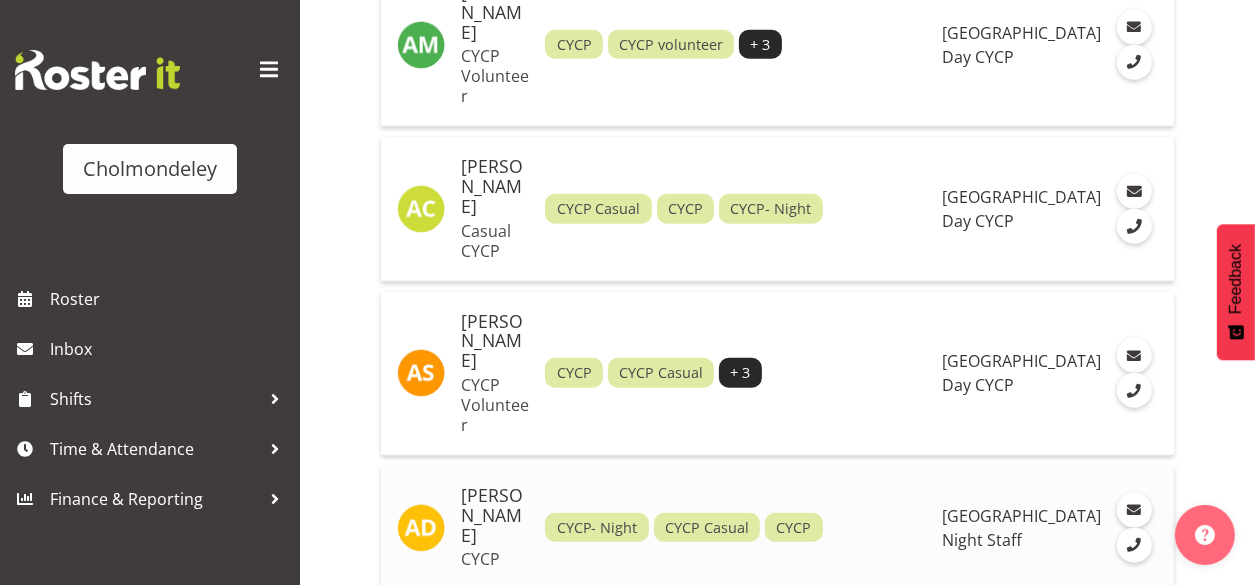 scroll, scrollTop: 1200, scrollLeft: 0, axis: vertical 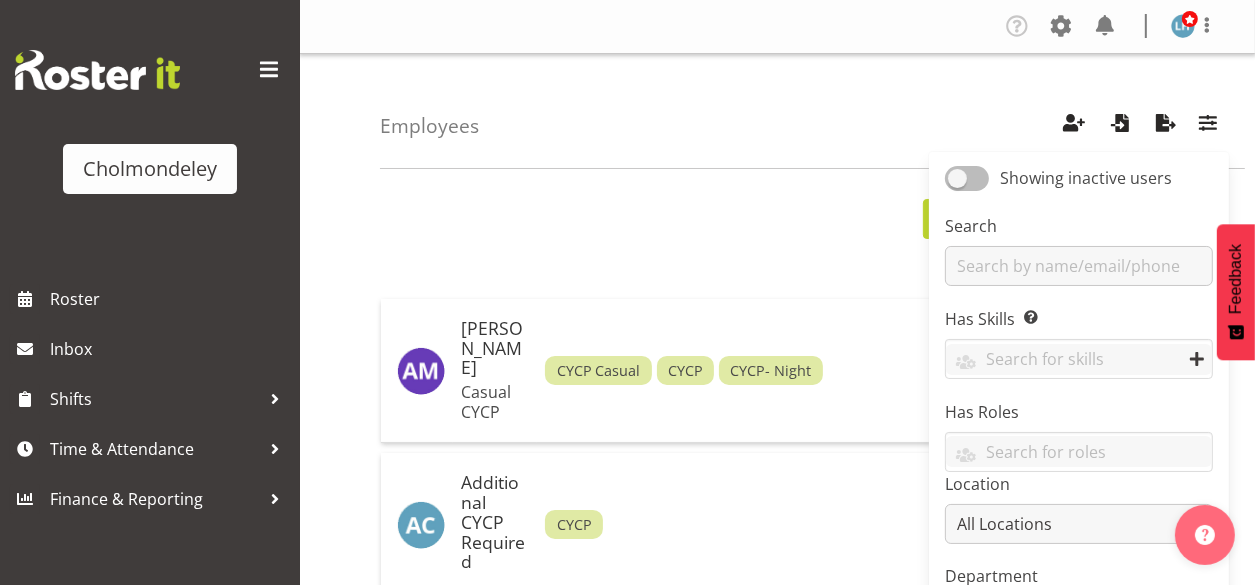 click at bounding box center [967, 178] 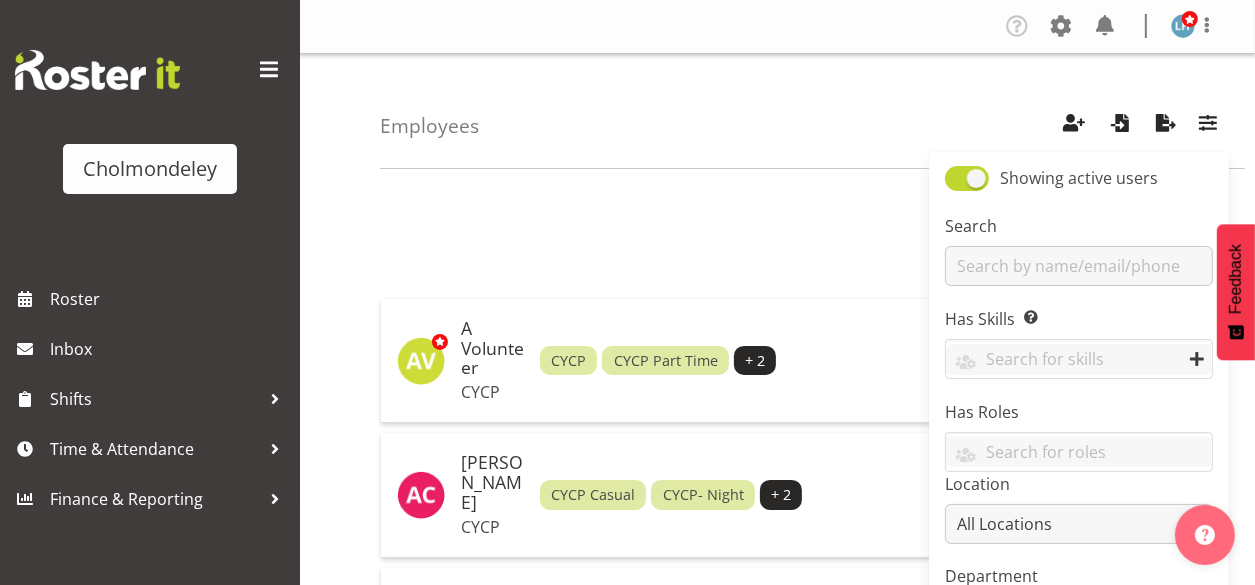 click on "Employees           Showing active users   Search
Has Skills
Enter any skills required for this shift. At least one employee on the shift must have this skill. (e.g. First Aid Certificate - any employee on the shift can have this skill).    Driver   First Aid   Clinical Social Work, Clinical Supervisor   Driver   First aid      Has Roles  Awhi Team   CYCP   CYCP Casual   CYCP Part Time   CYCP volunteer   CYCP- Night   Education   Team Leader    Location All Locations
Cholmondeley Children's Centre
Department All Departments
Clinical
Day CYCP
Education
Night Staff
Access Any   Admin   Manager" at bounding box center [812, 111] 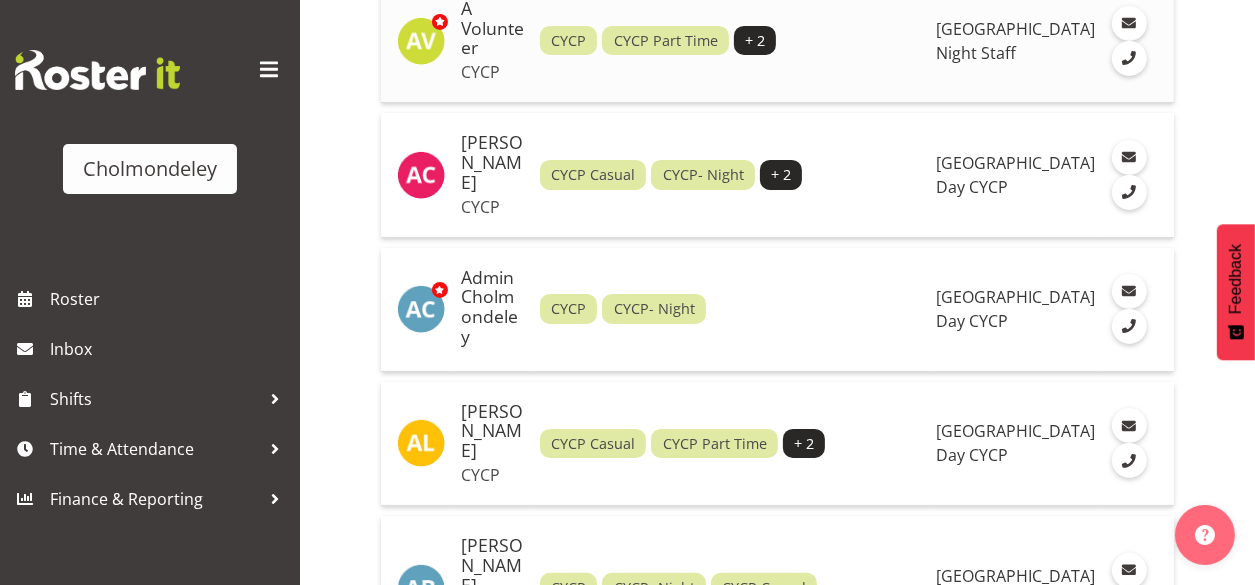 scroll, scrollTop: 240, scrollLeft: 0, axis: vertical 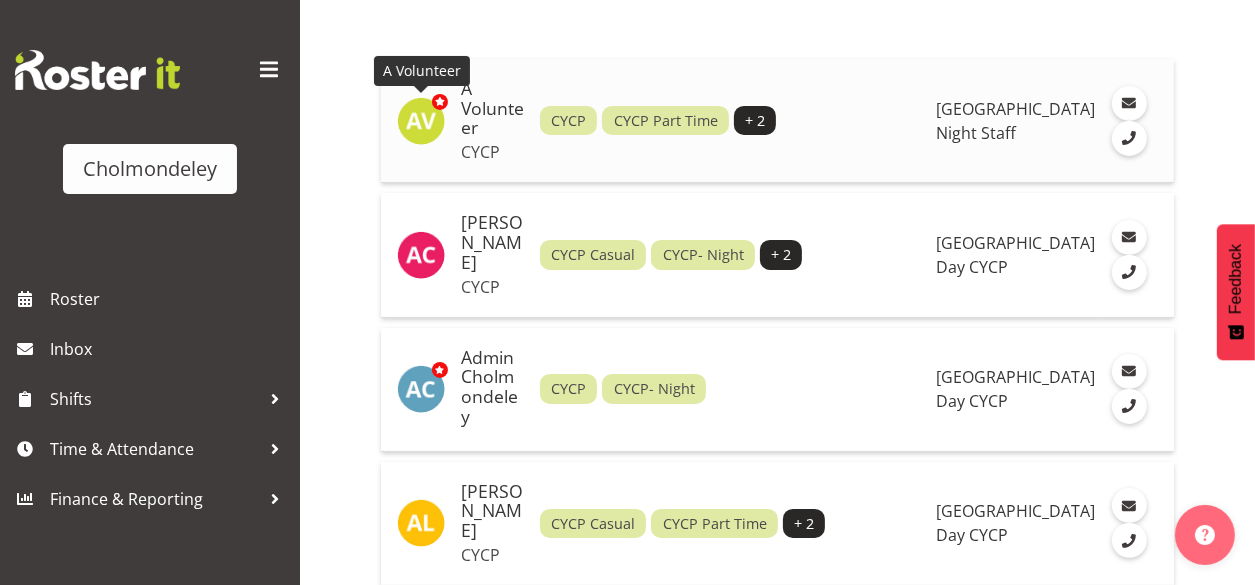 click at bounding box center [421, 121] 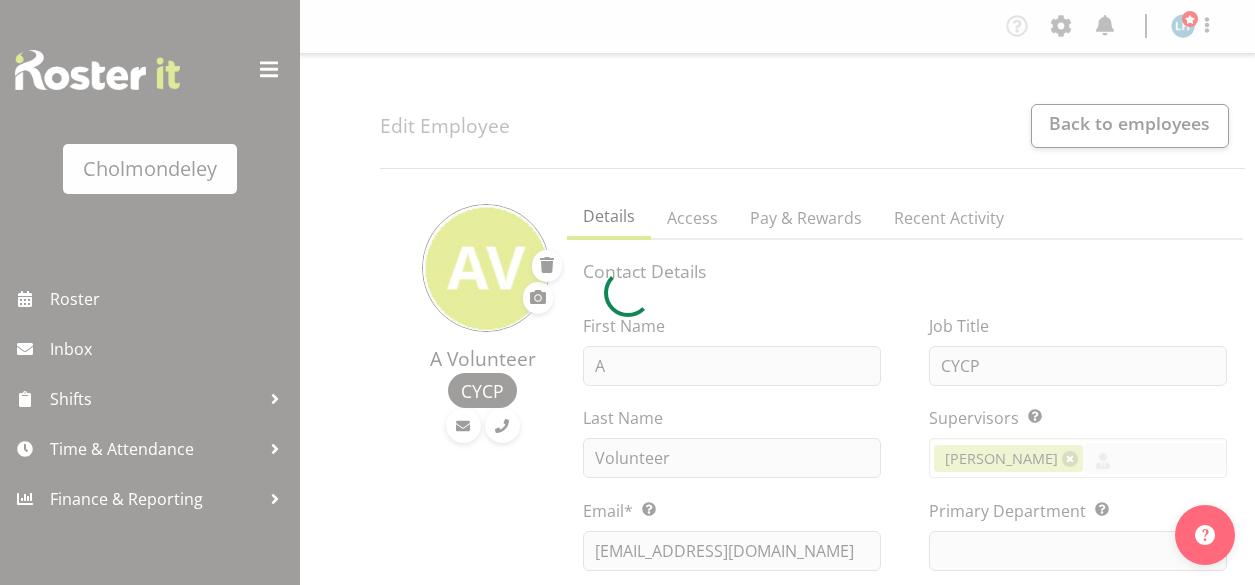 select on "shift" 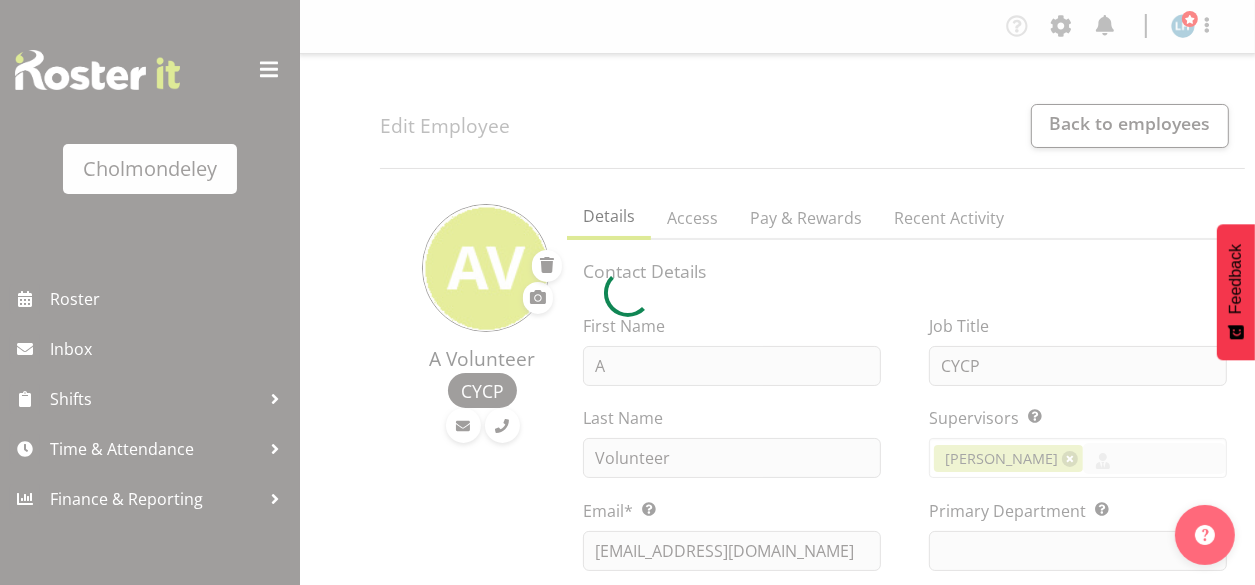 select 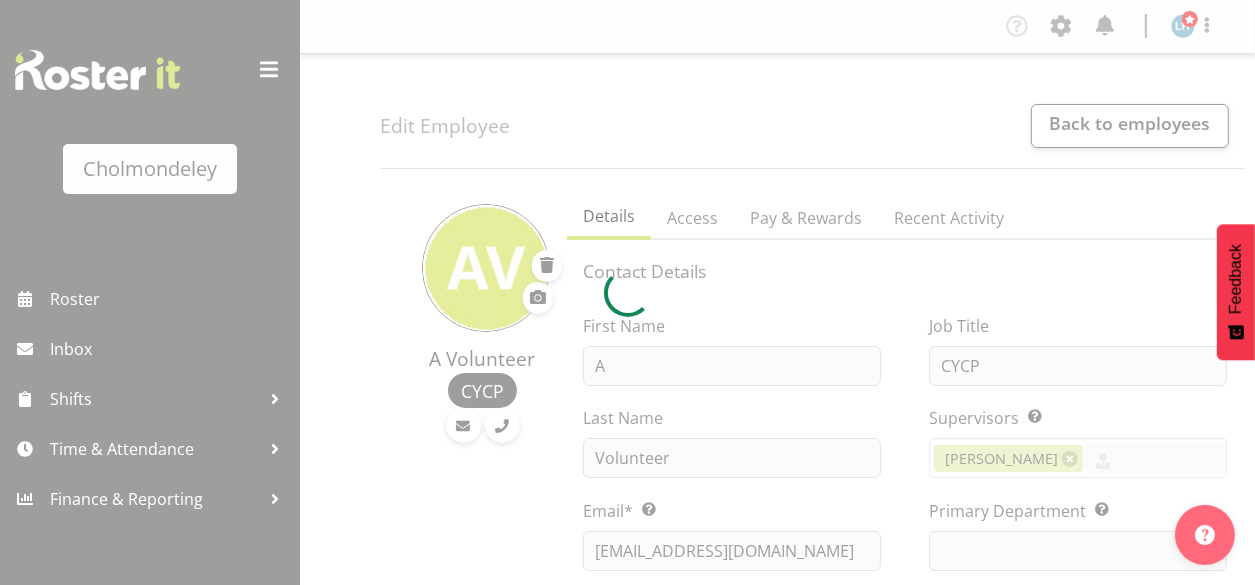 select 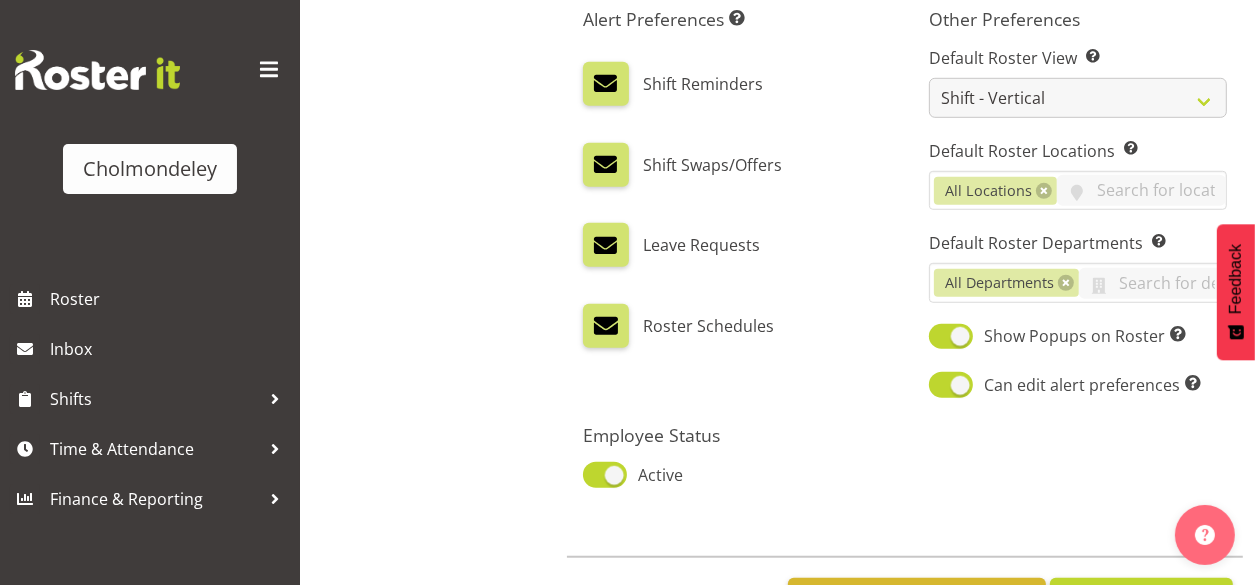 scroll, scrollTop: 1236, scrollLeft: 0, axis: vertical 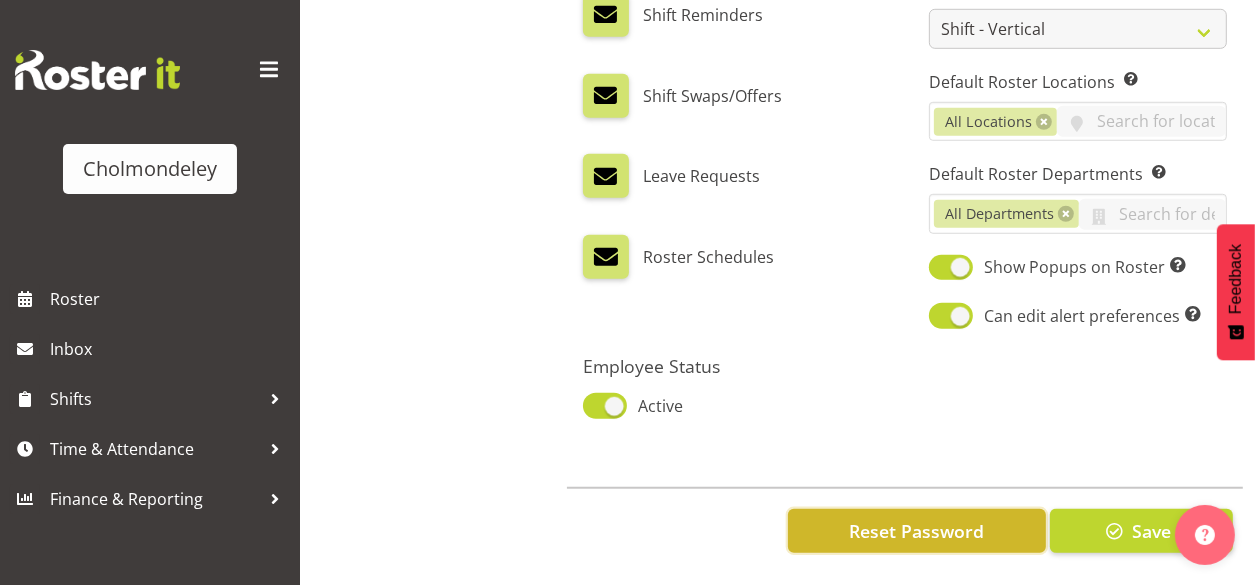 click on "Reset Password" at bounding box center [916, 531] 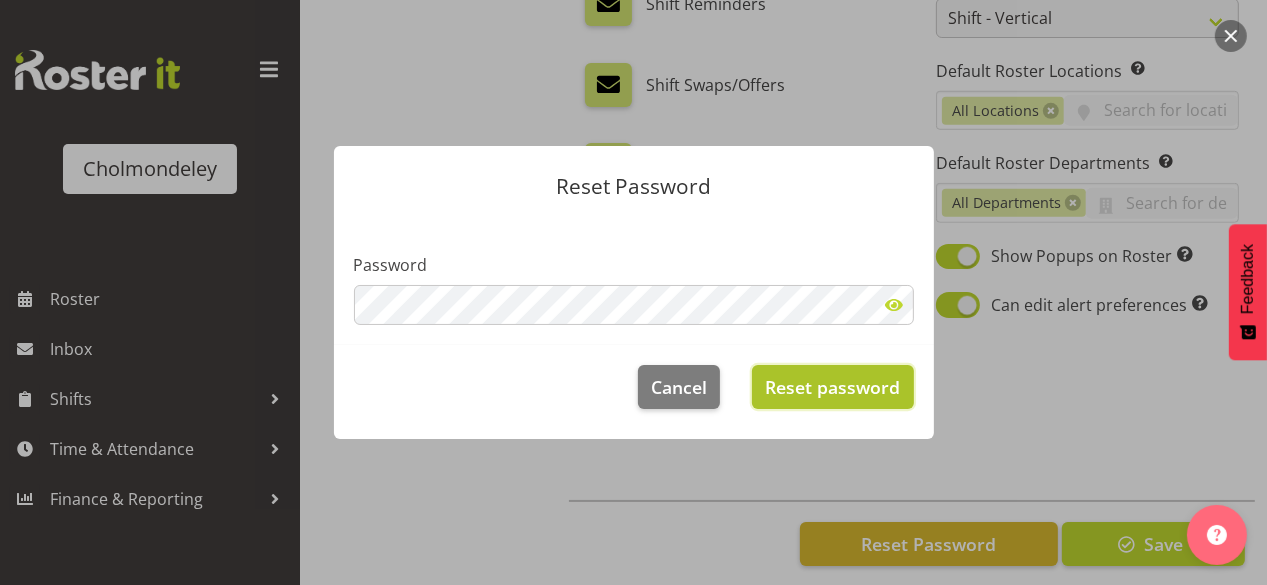 click on "Reset password" at bounding box center (832, 387) 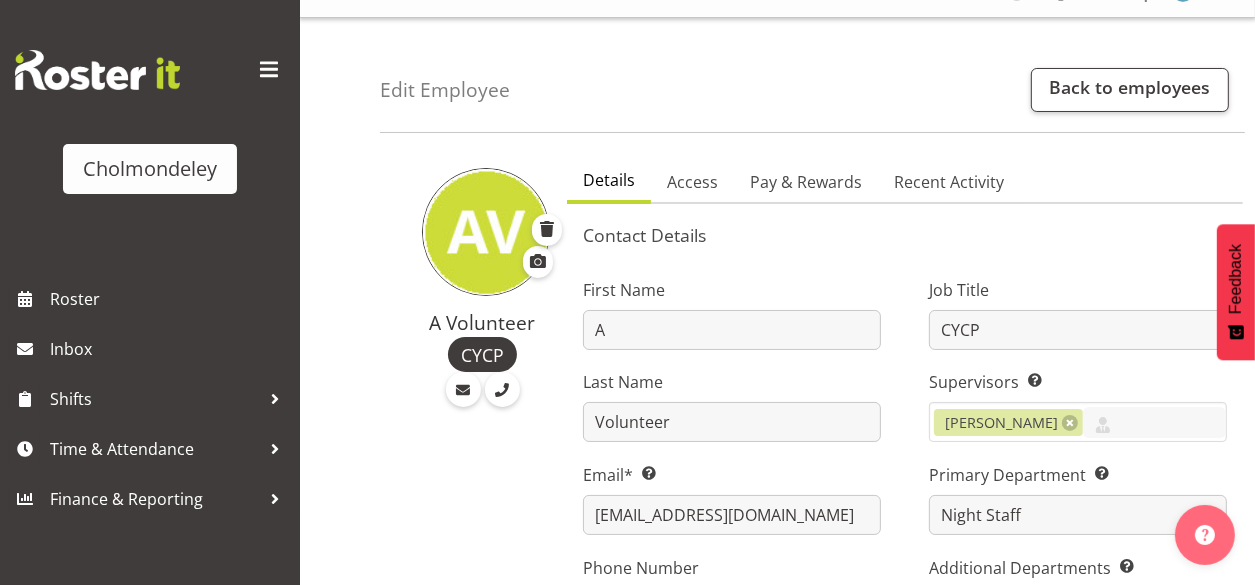 scroll, scrollTop: 0, scrollLeft: 0, axis: both 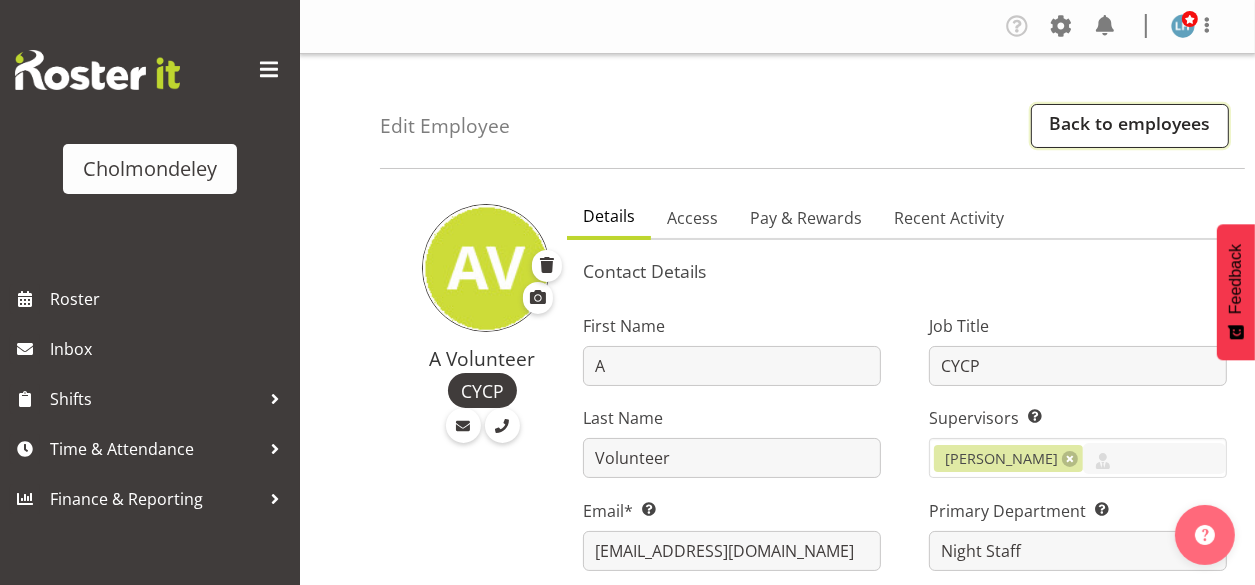click on "Back to employees" at bounding box center [1130, 126] 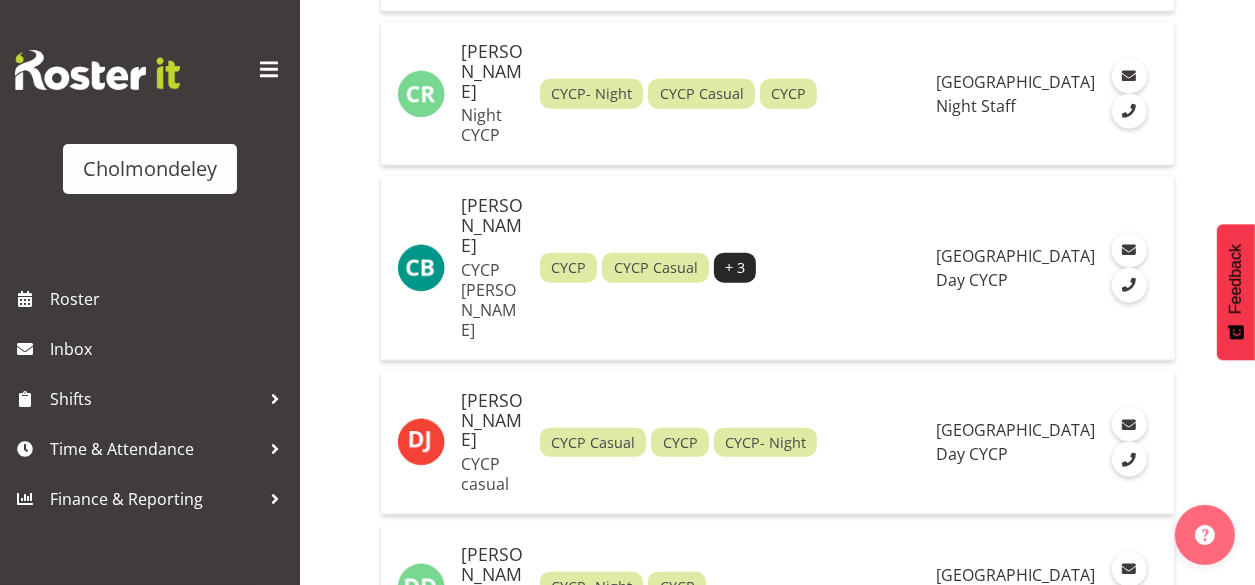 scroll, scrollTop: 2080, scrollLeft: 0, axis: vertical 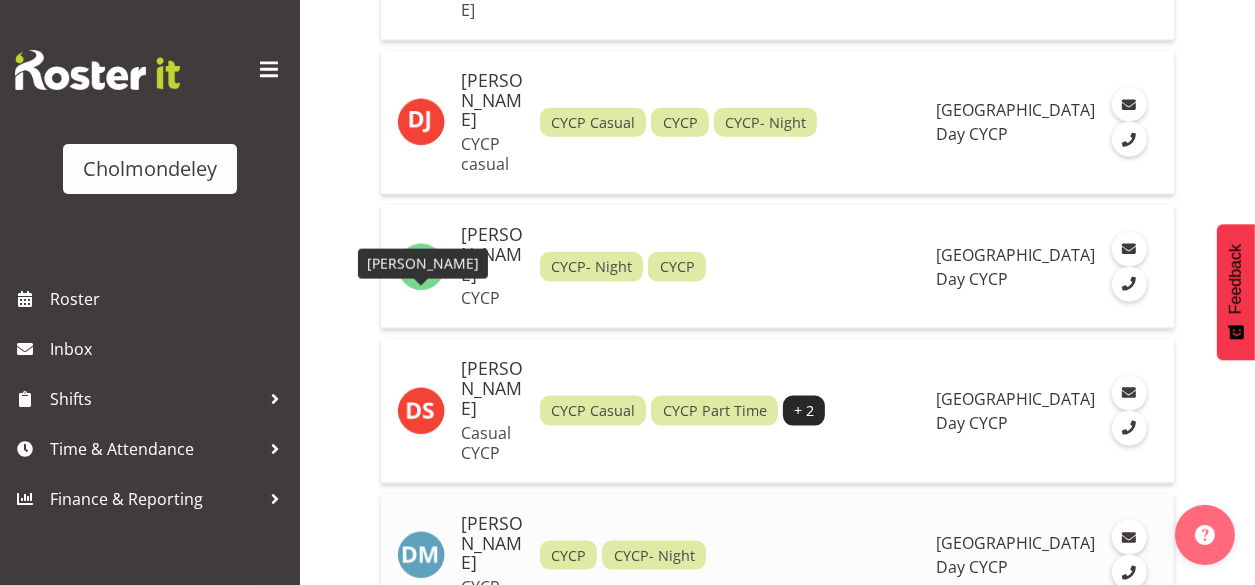 click at bounding box center (421, 555) 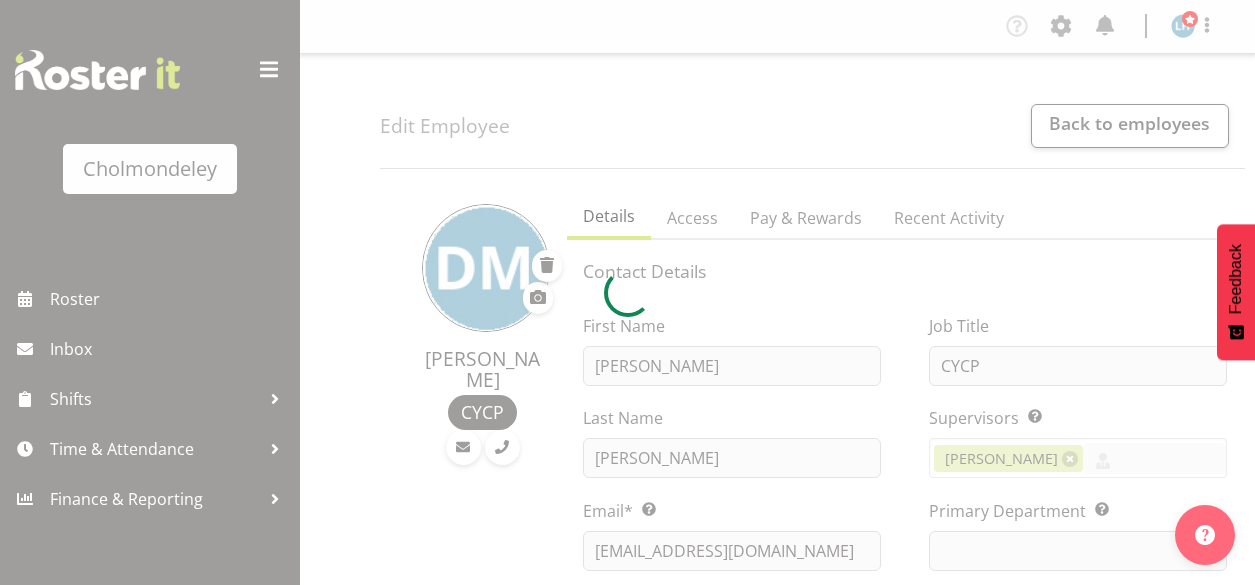 scroll, scrollTop: 0, scrollLeft: 0, axis: both 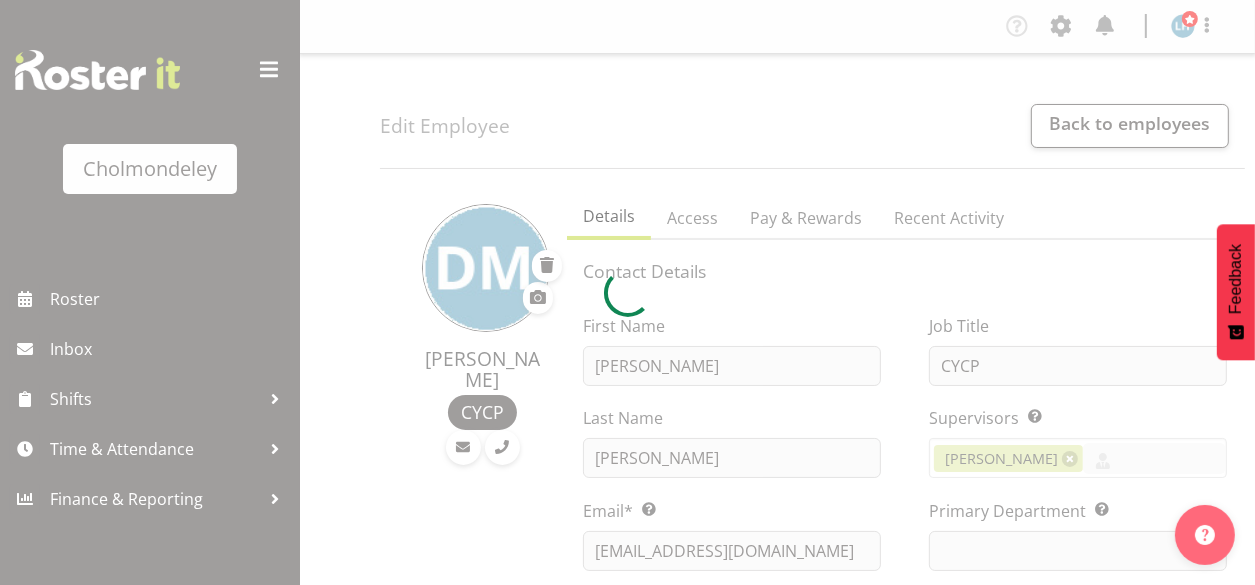 select 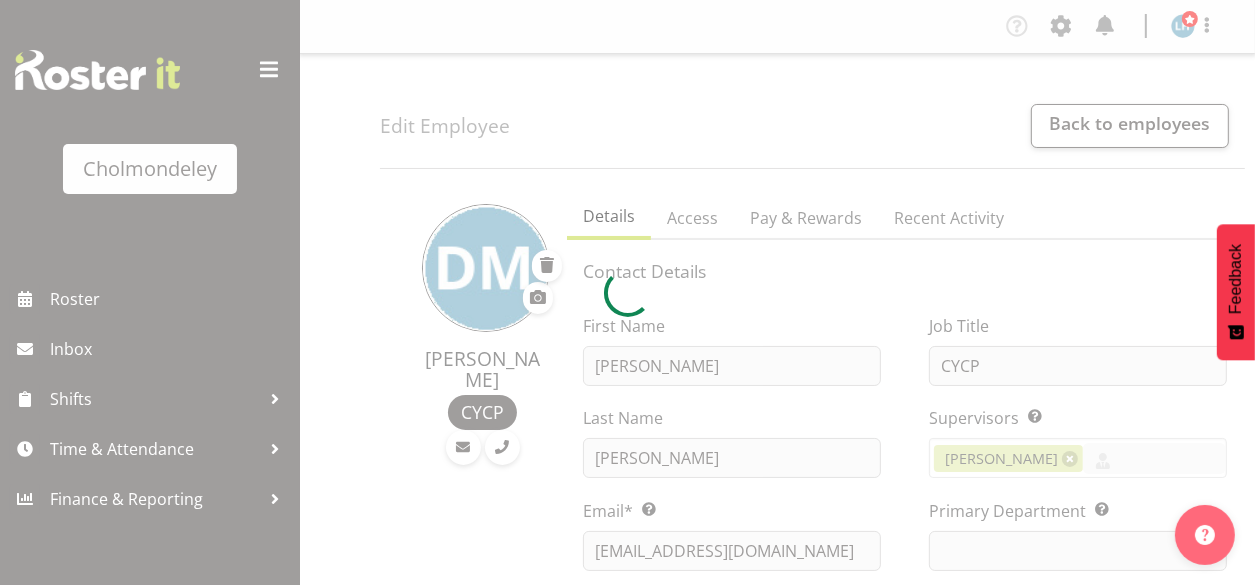 select 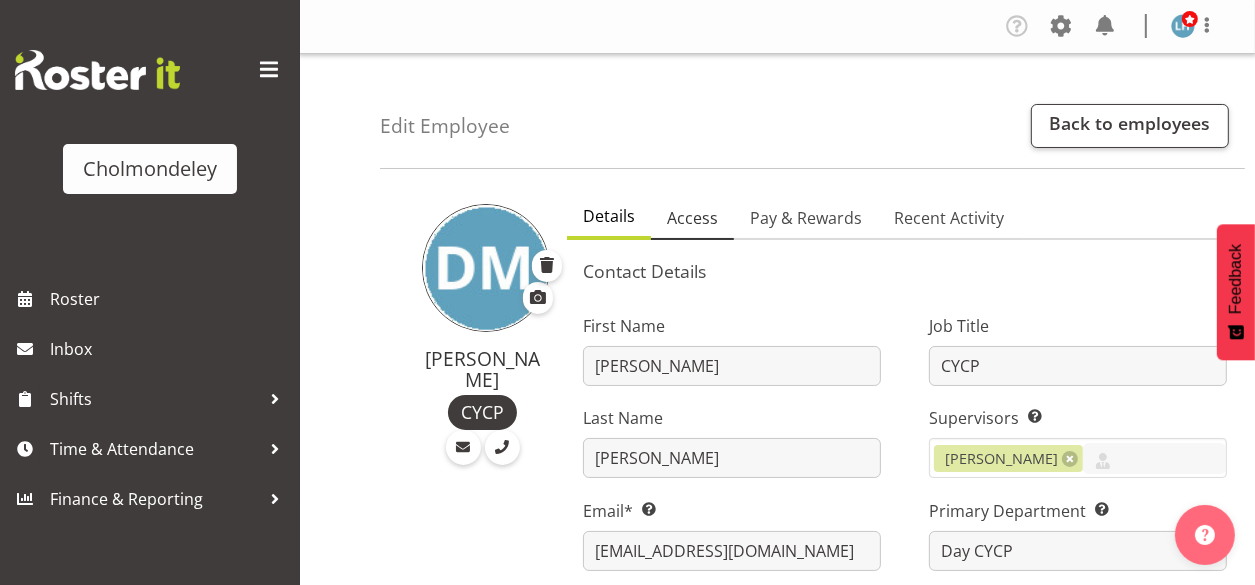click on "Access" at bounding box center (692, 218) 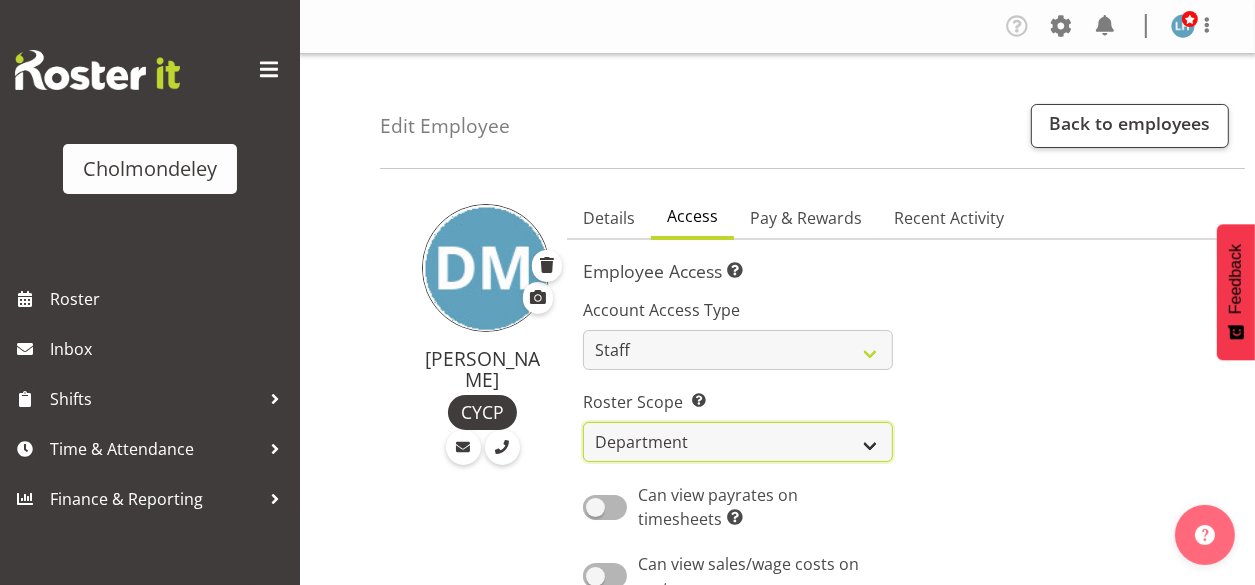 click on "Own   Department   Company" at bounding box center [738, 442] 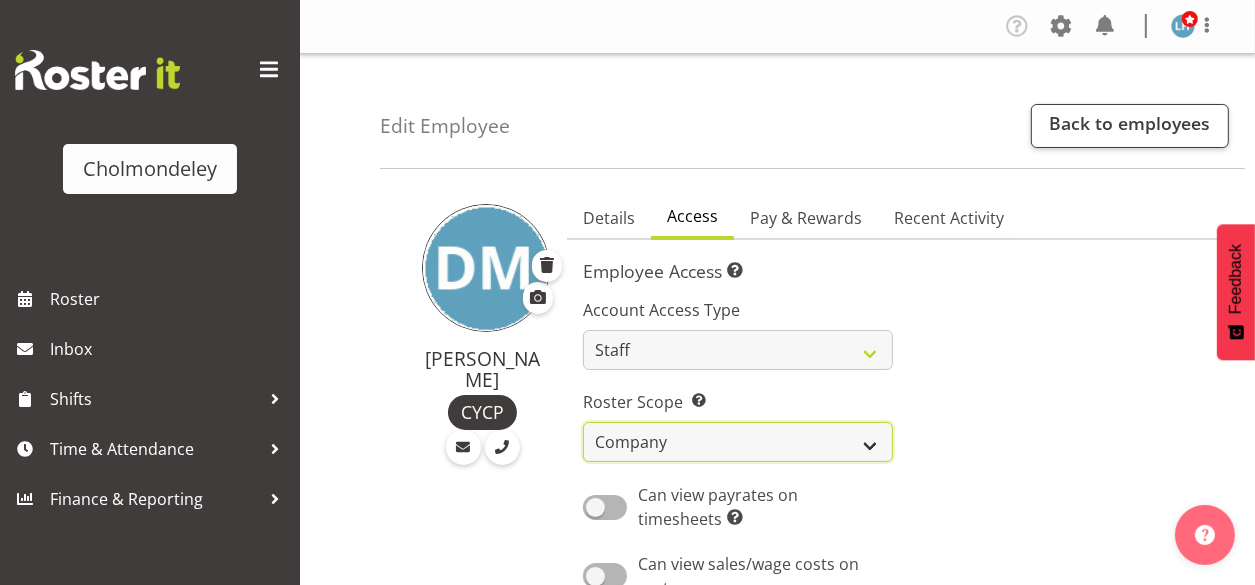 click on "Own   Department   Company" at bounding box center [738, 442] 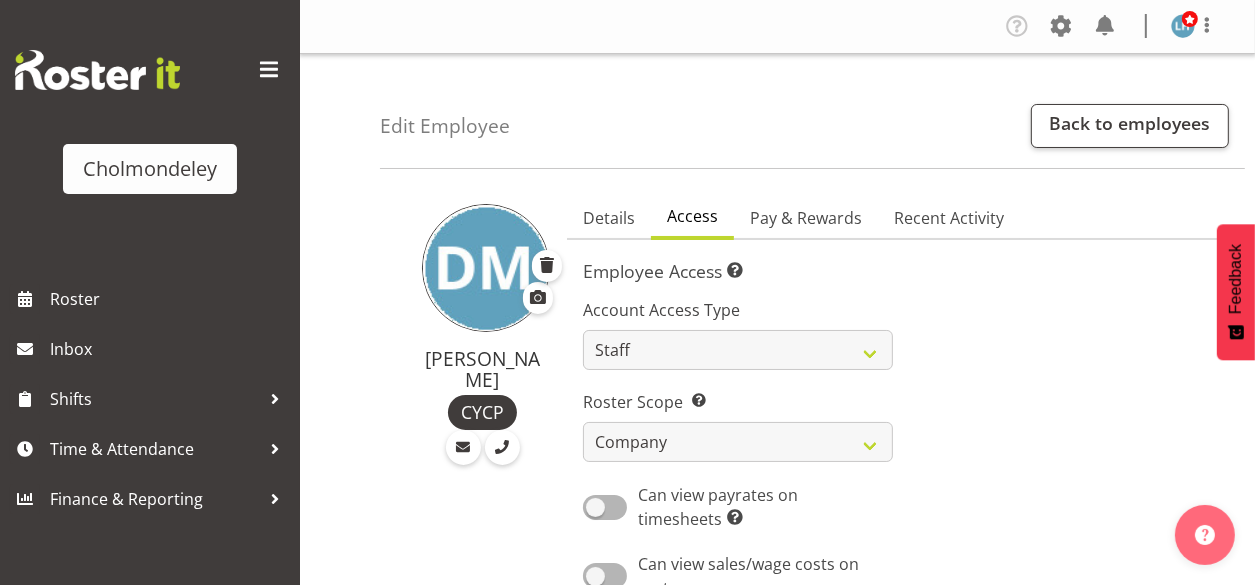 click at bounding box center (1072, 465) 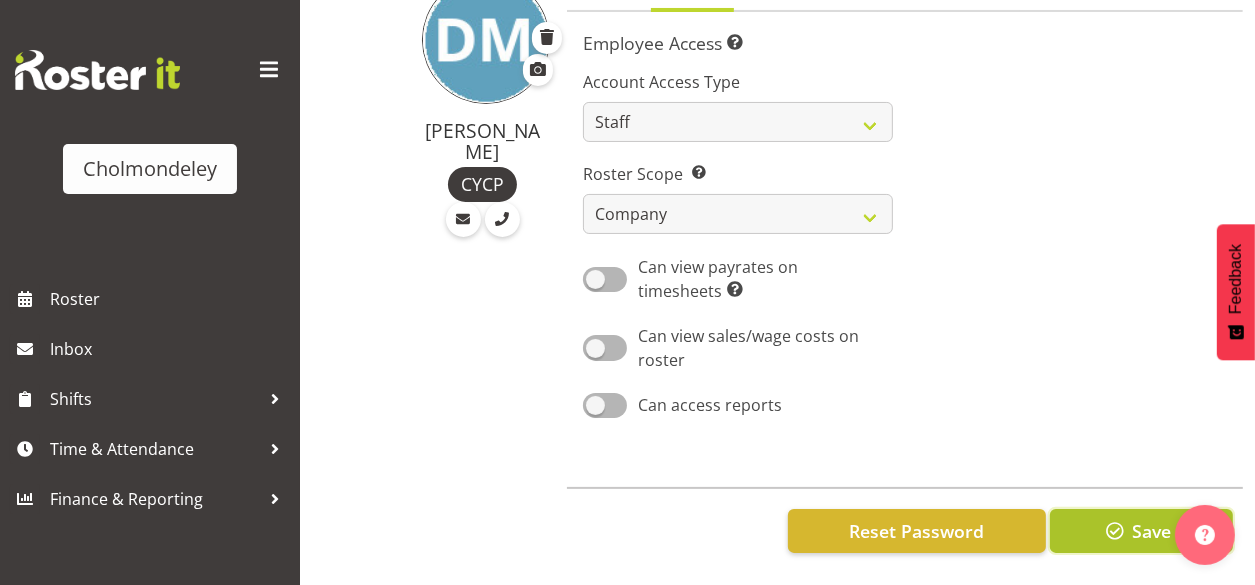 click at bounding box center (1115, 531) 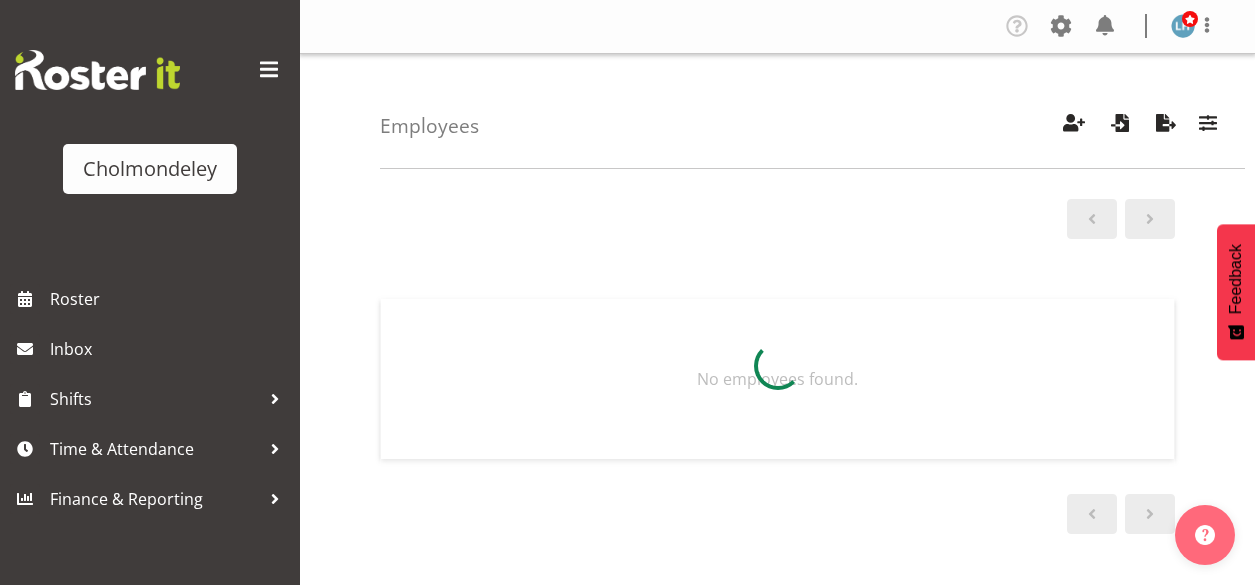scroll, scrollTop: 0, scrollLeft: 0, axis: both 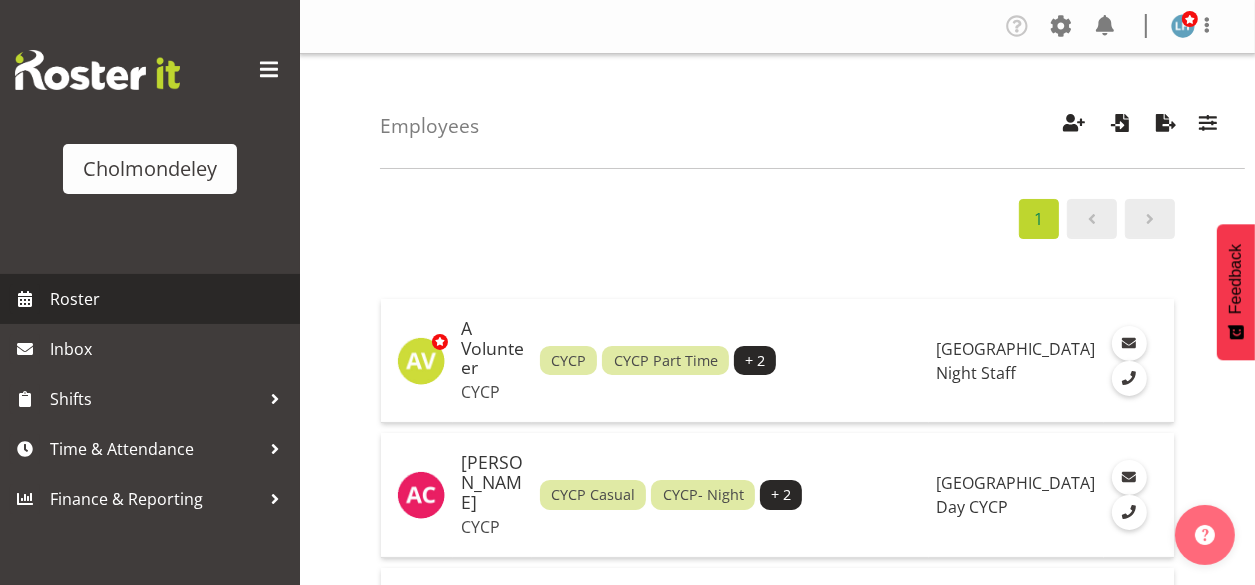 click on "Roster" at bounding box center [170, 299] 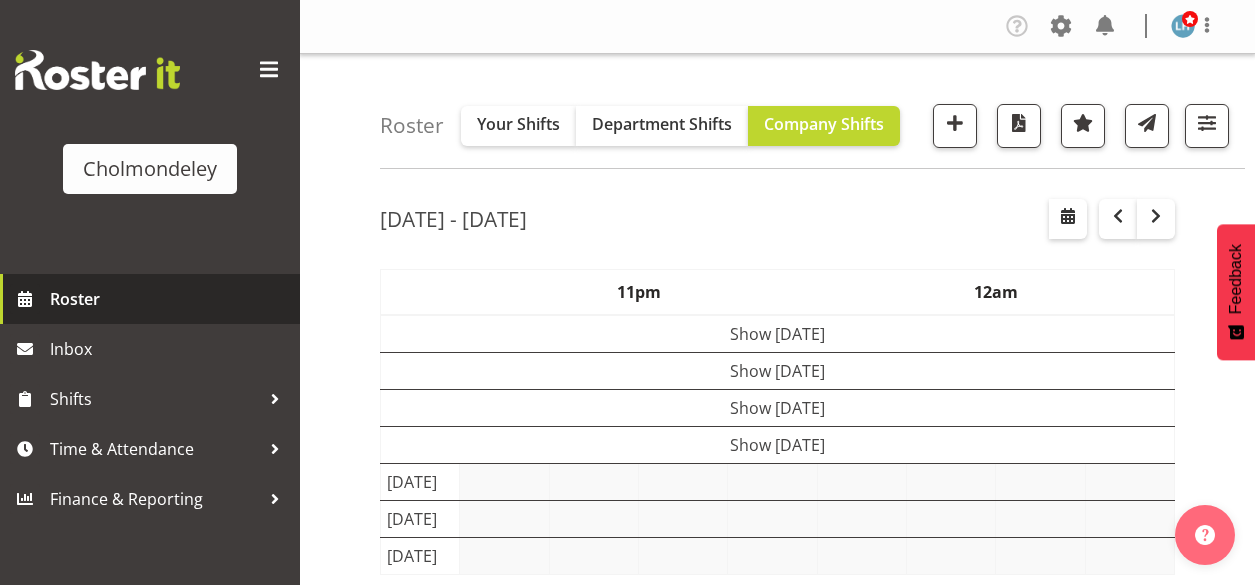 scroll, scrollTop: 0, scrollLeft: 0, axis: both 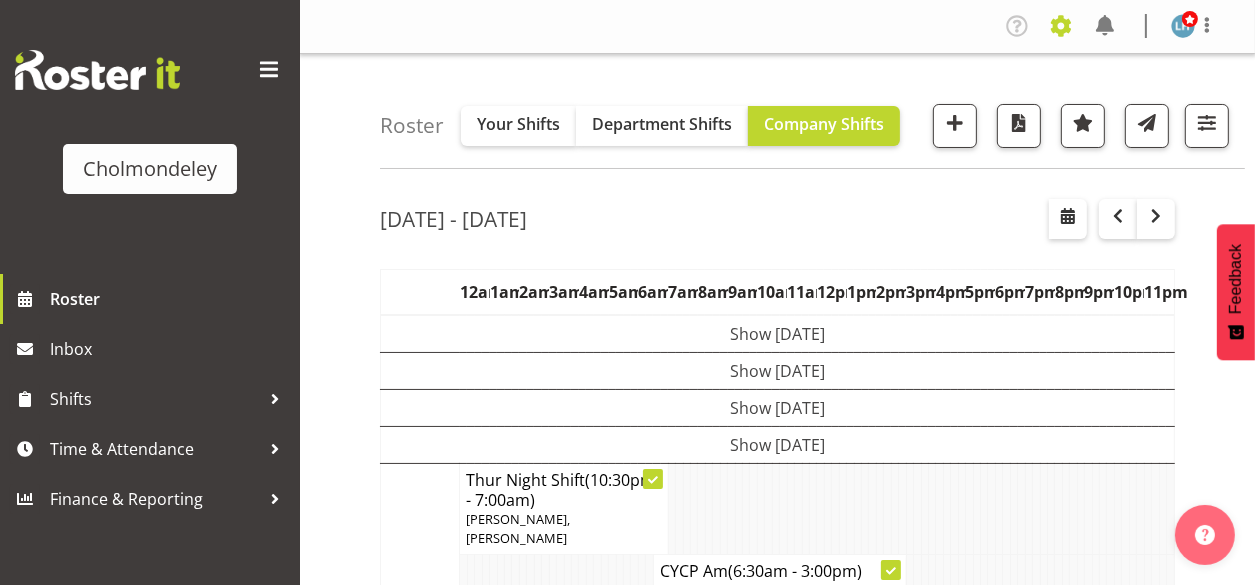 click at bounding box center (1061, 26) 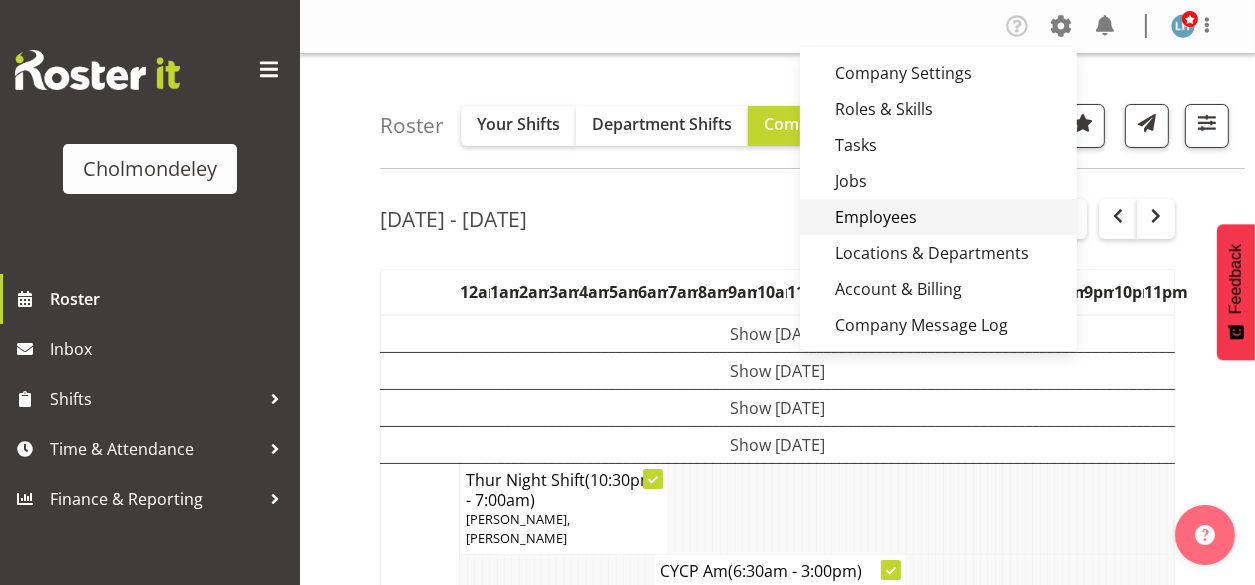 click on "Employees" at bounding box center (938, 217) 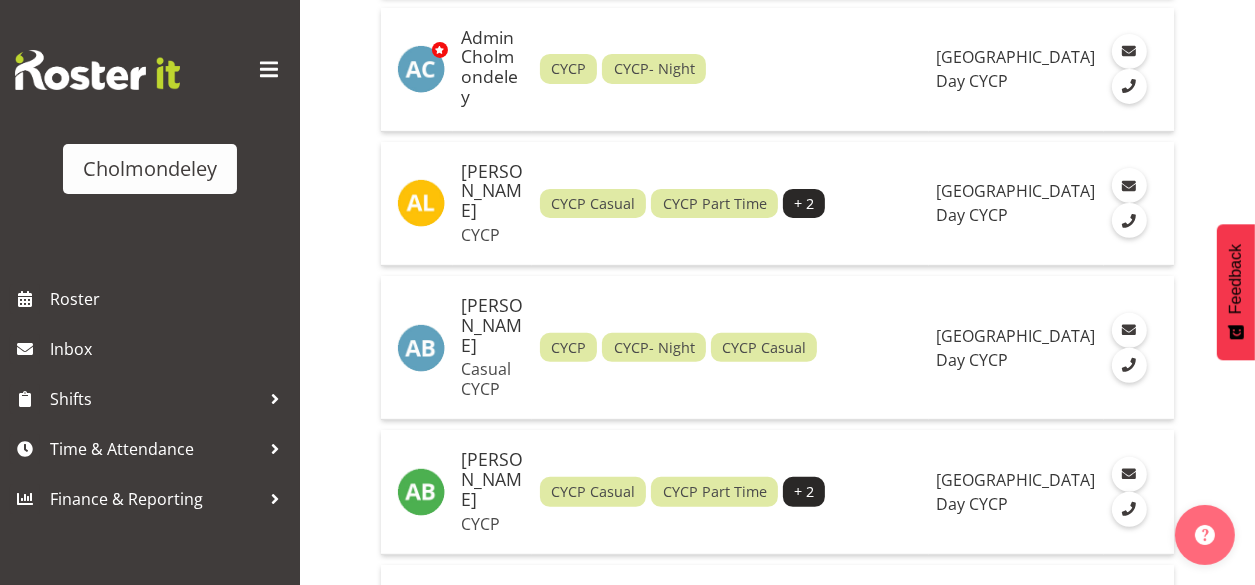 scroll, scrollTop: 640, scrollLeft: 0, axis: vertical 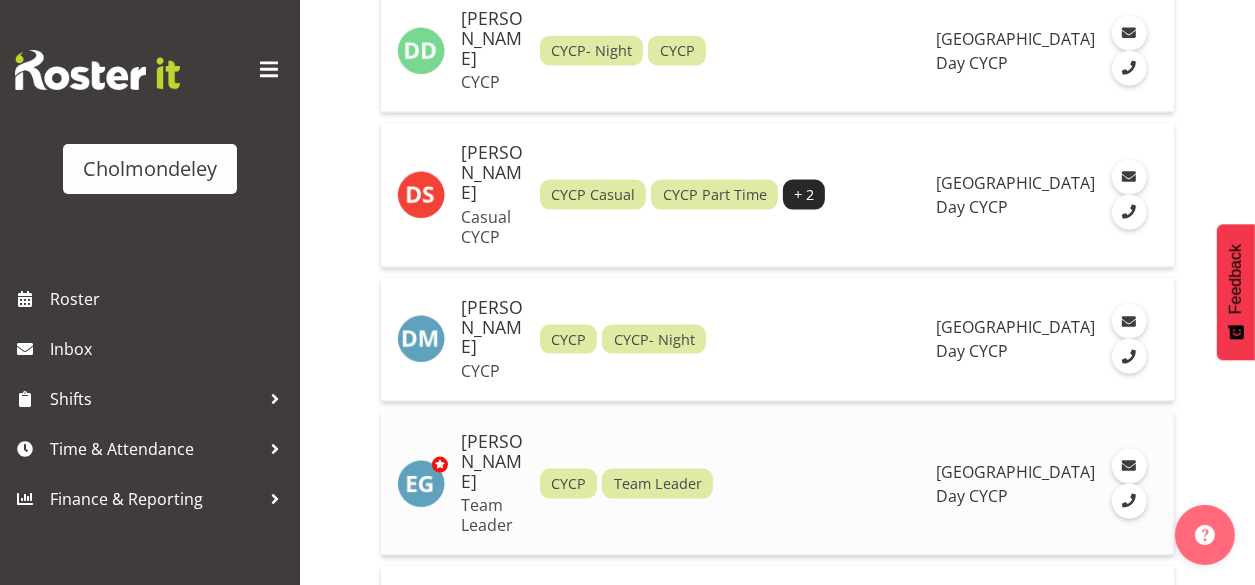 click on "Evie Gard   Team Leader" at bounding box center (492, 484) 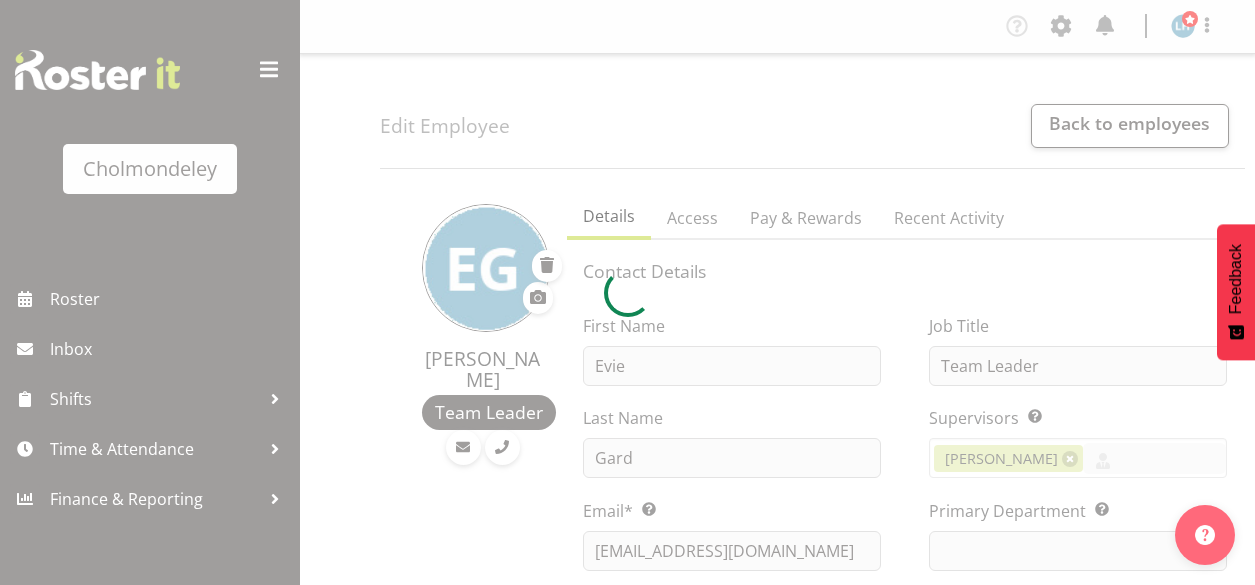 select on "shift" 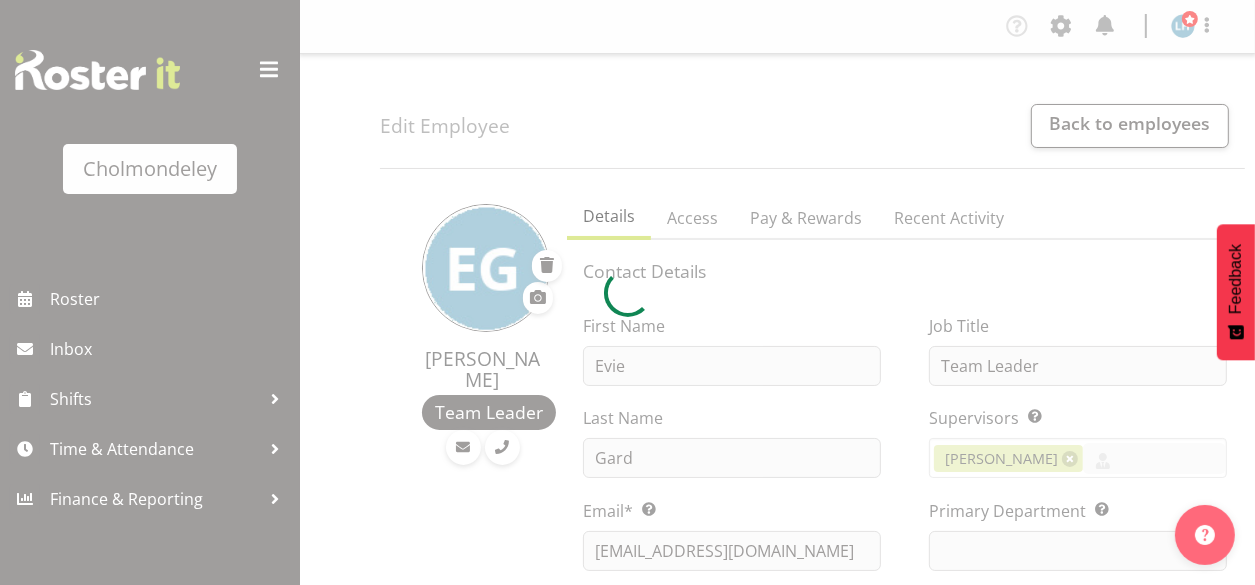 select 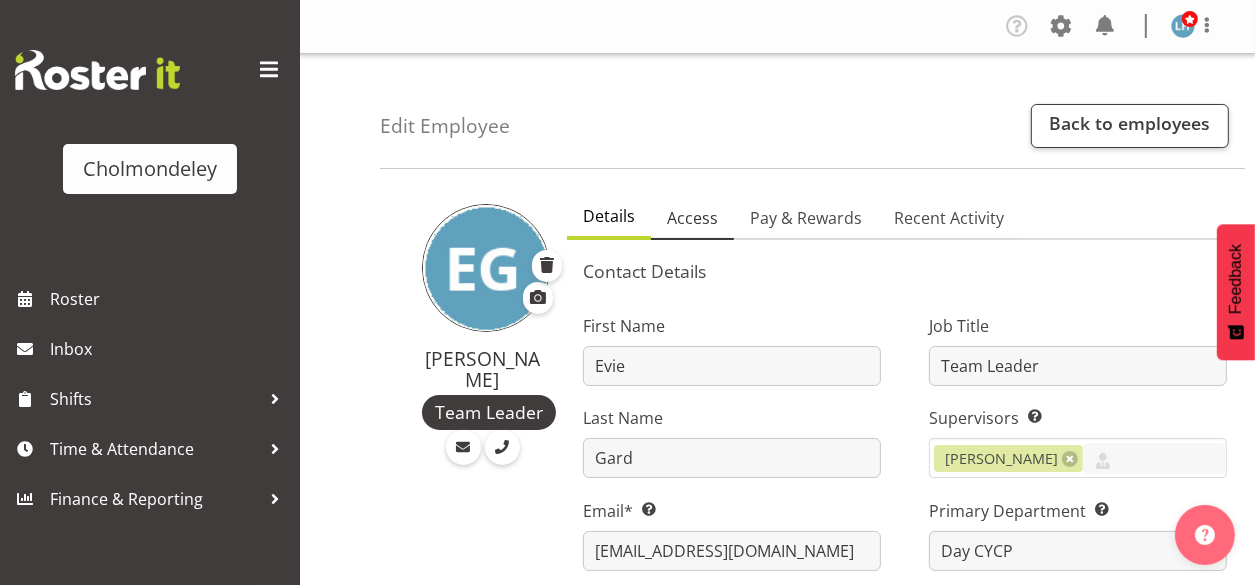 click on "Access" at bounding box center [692, 218] 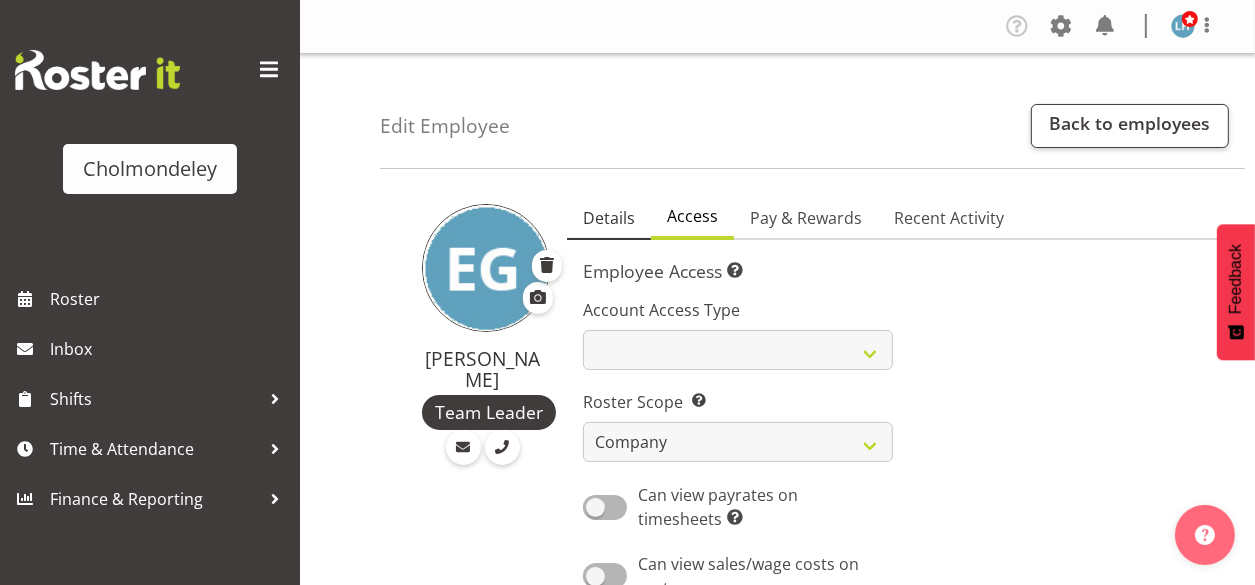 click on "Details" at bounding box center [609, 219] 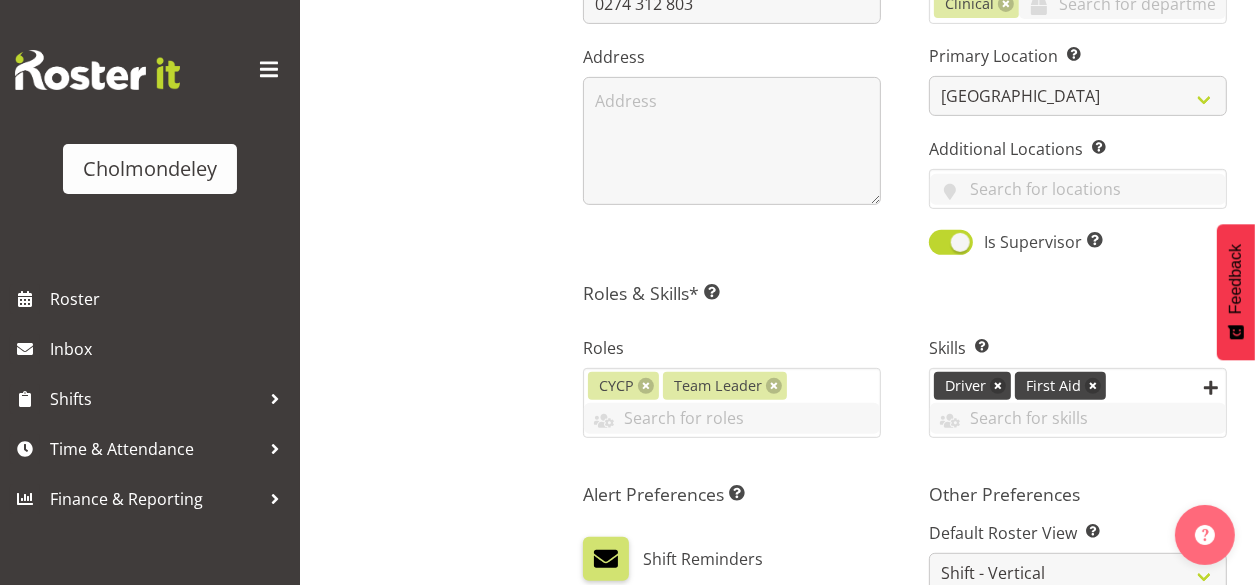 scroll, scrollTop: 800, scrollLeft: 0, axis: vertical 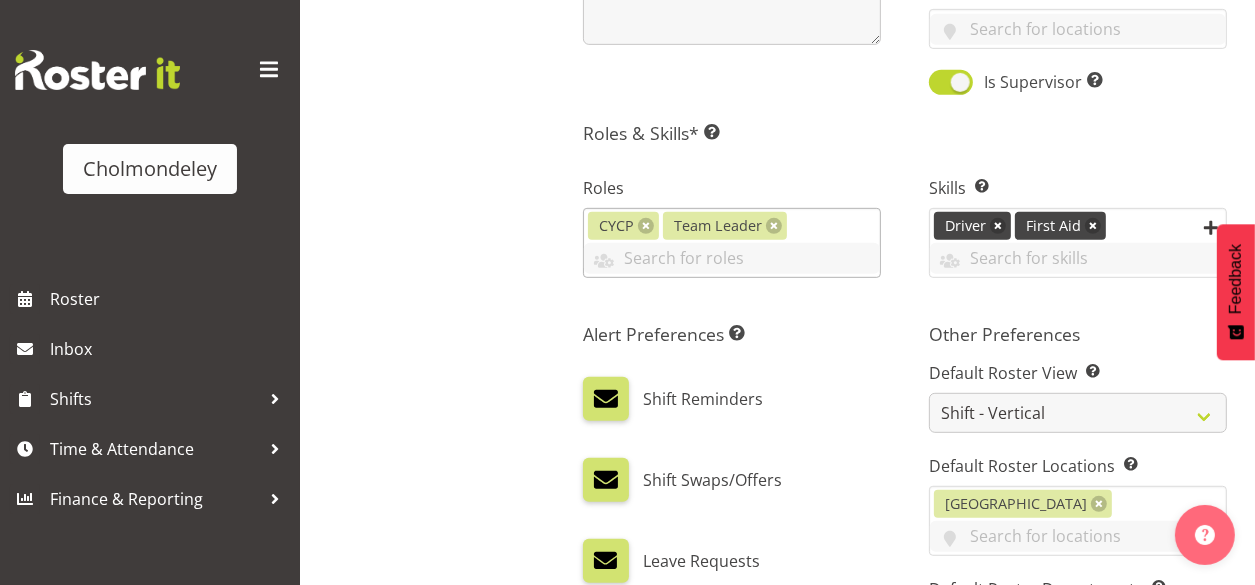 click on "CYCP
Team Leader
Awhi Team   CYCP   CYCP Casual   CYCP Part Time   CYCP volunteer   CYCP- Night   Education   Team Leader" at bounding box center (732, 243) 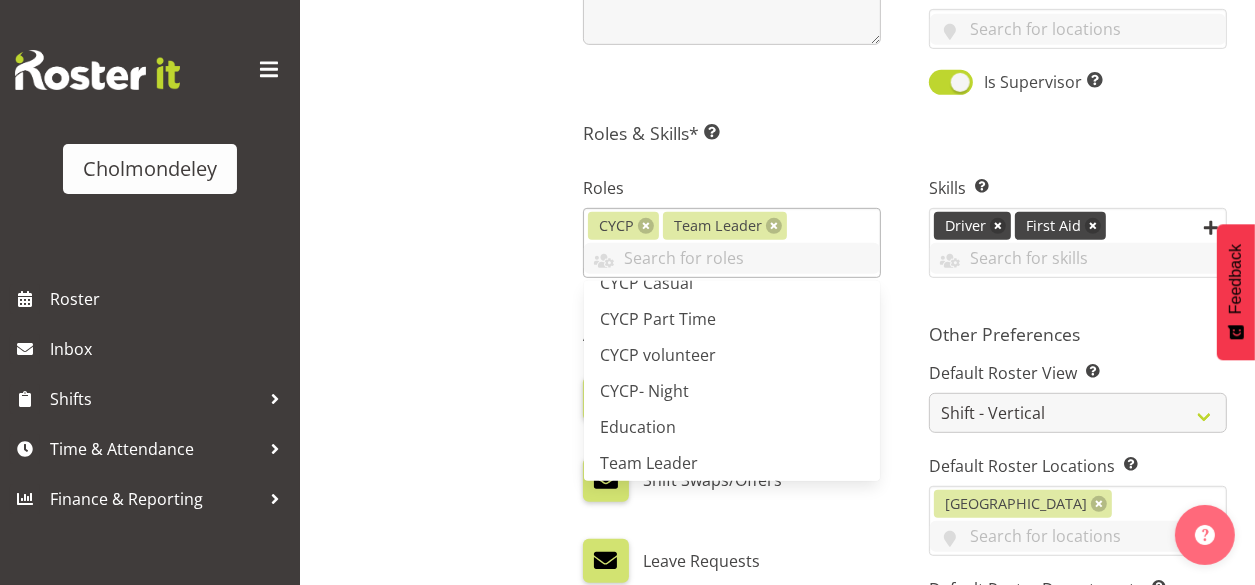 scroll, scrollTop: 104, scrollLeft: 0, axis: vertical 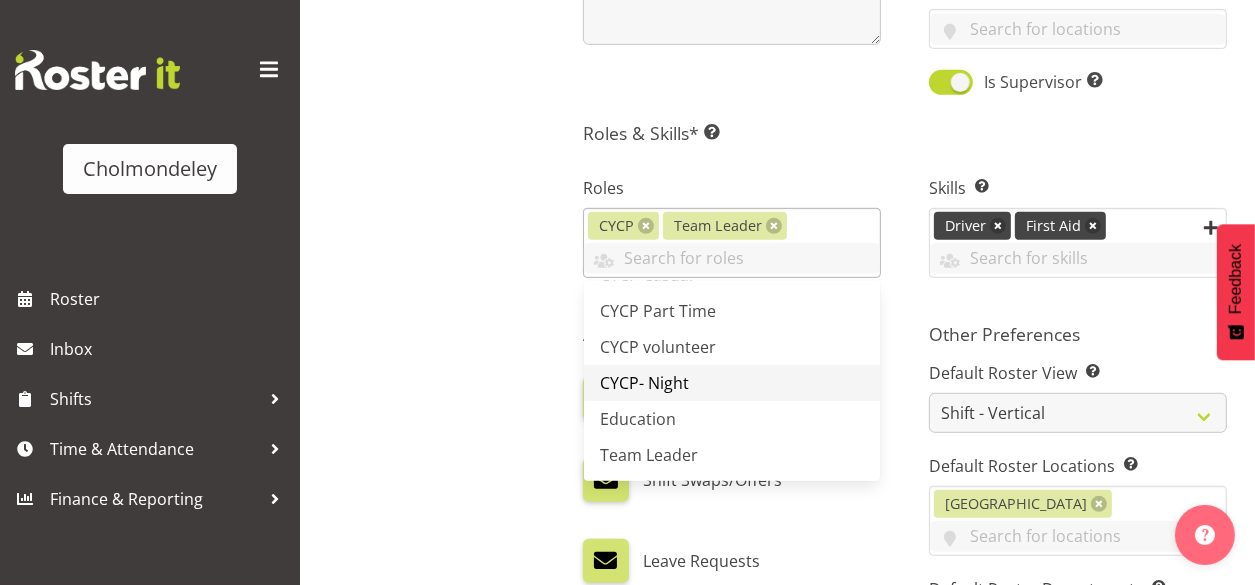 click on "CYCP- Night" at bounding box center [644, 383] 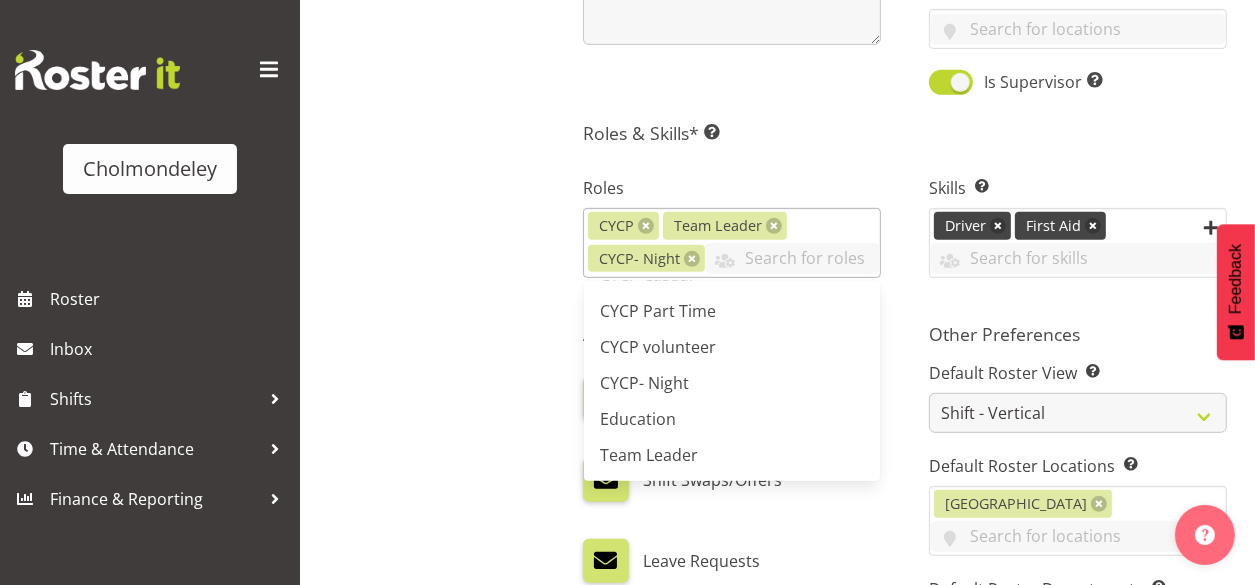 click on "CYCP Part Time" at bounding box center (732, 311) 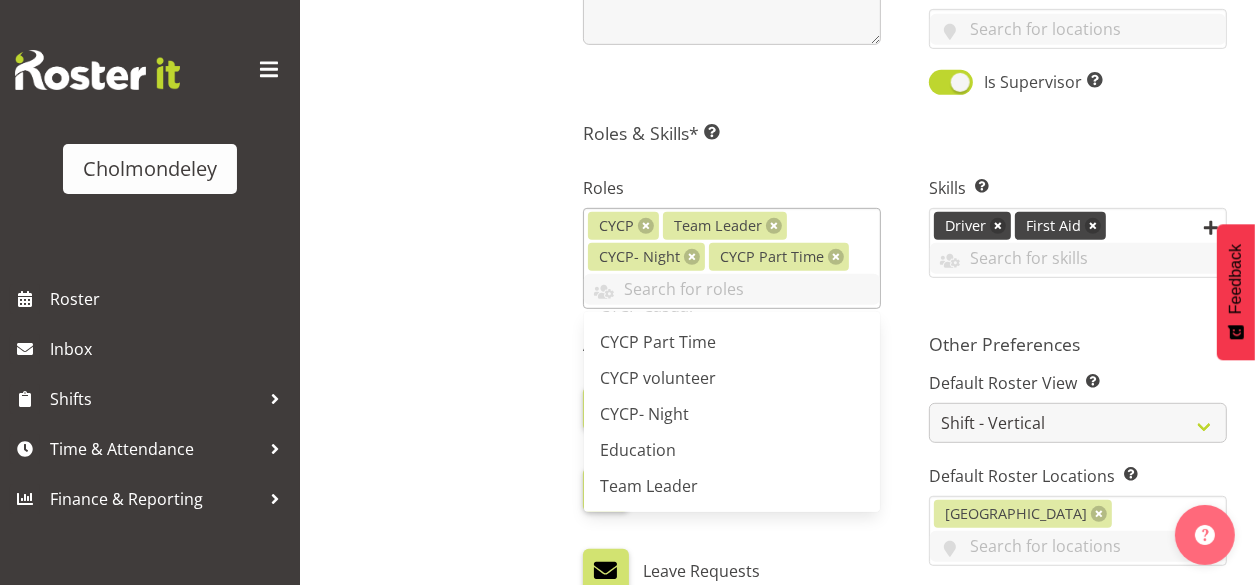 scroll, scrollTop: 72, scrollLeft: 0, axis: vertical 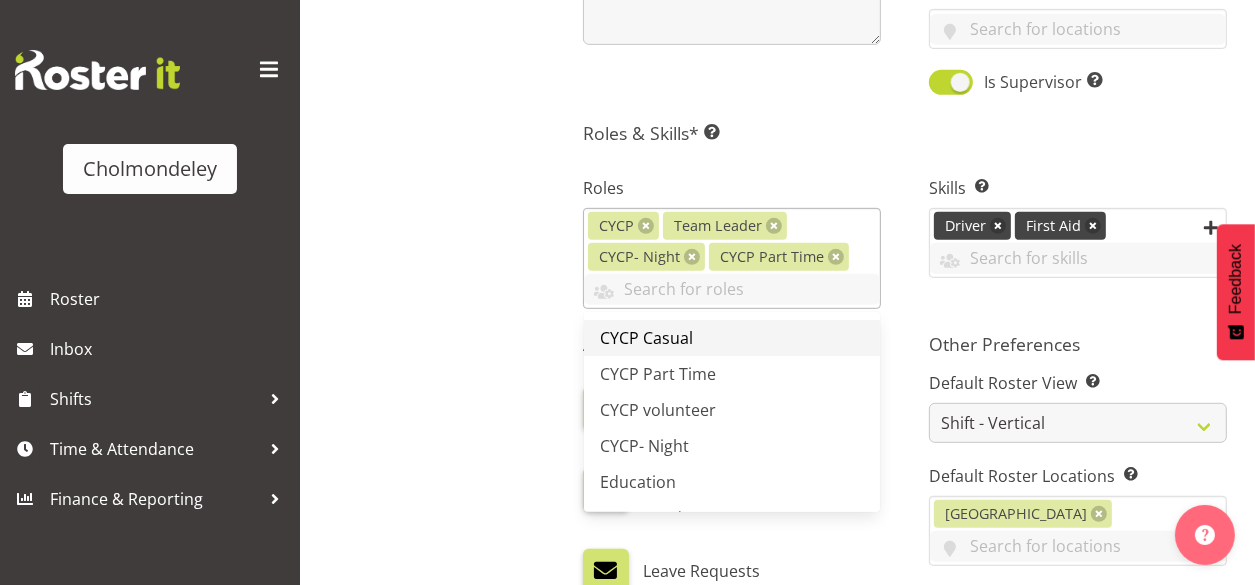 click on "CYCP Casual" at bounding box center [646, 338] 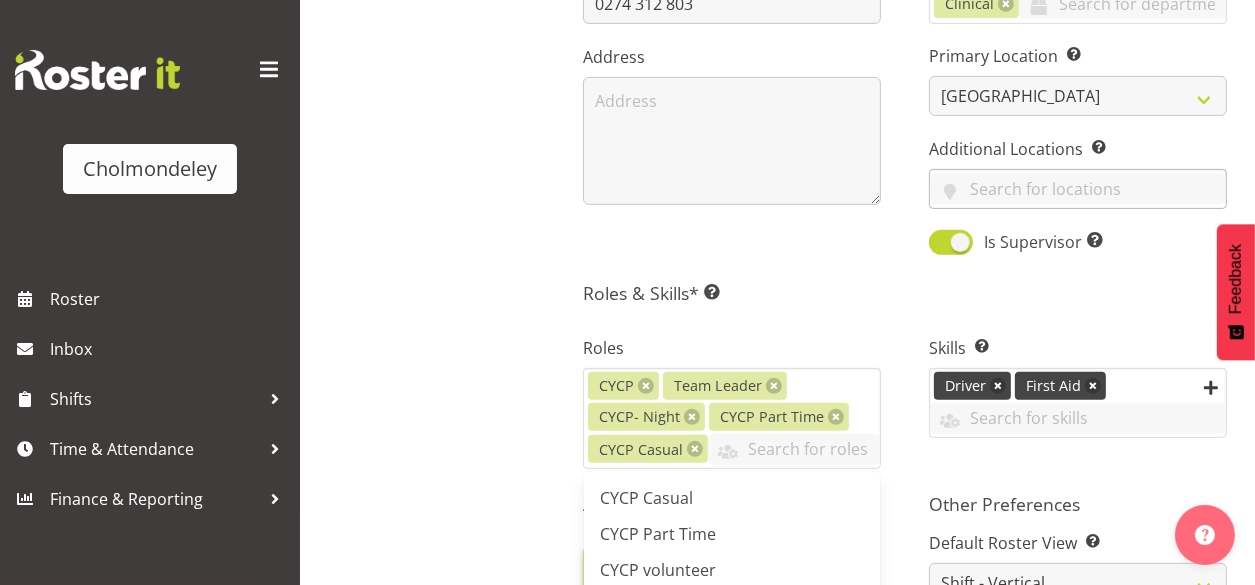 scroll, scrollTop: 480, scrollLeft: 0, axis: vertical 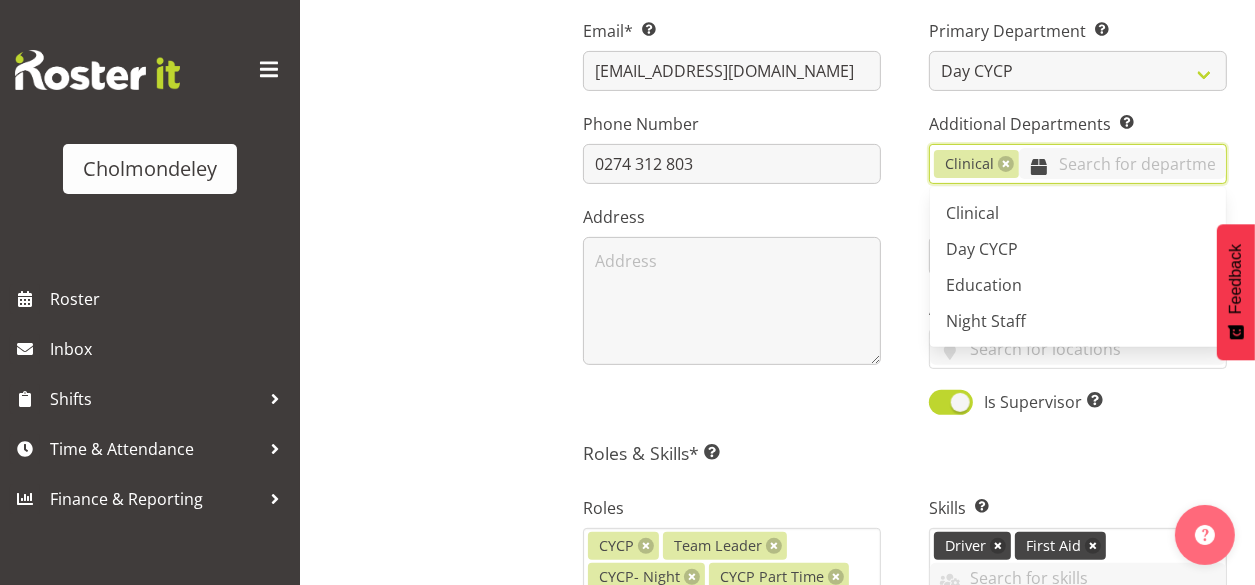 click at bounding box center [1122, 163] 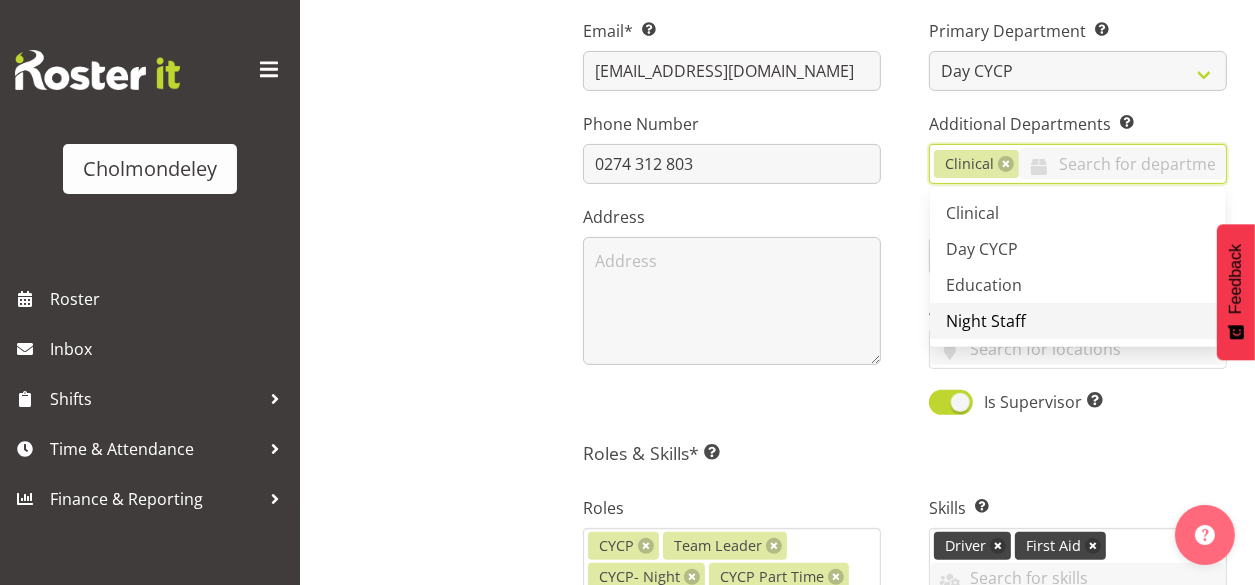 click on "Night Staff" at bounding box center [986, 321] 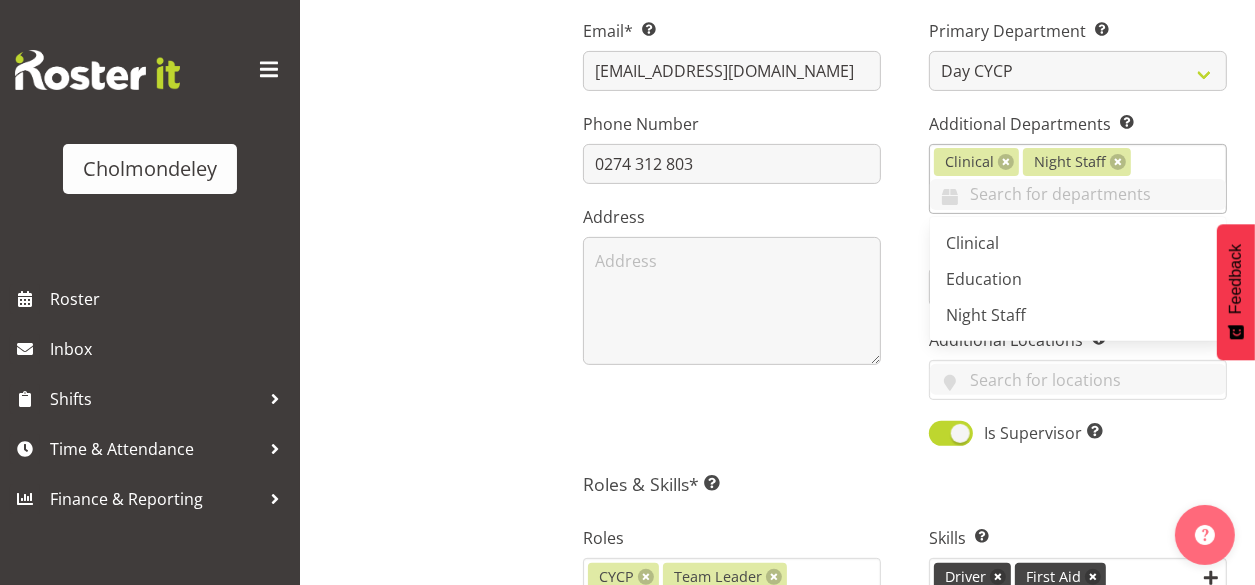 click on "Clinical   Night Staff   Clinical   Education   Night Staff" at bounding box center [1078, 179] 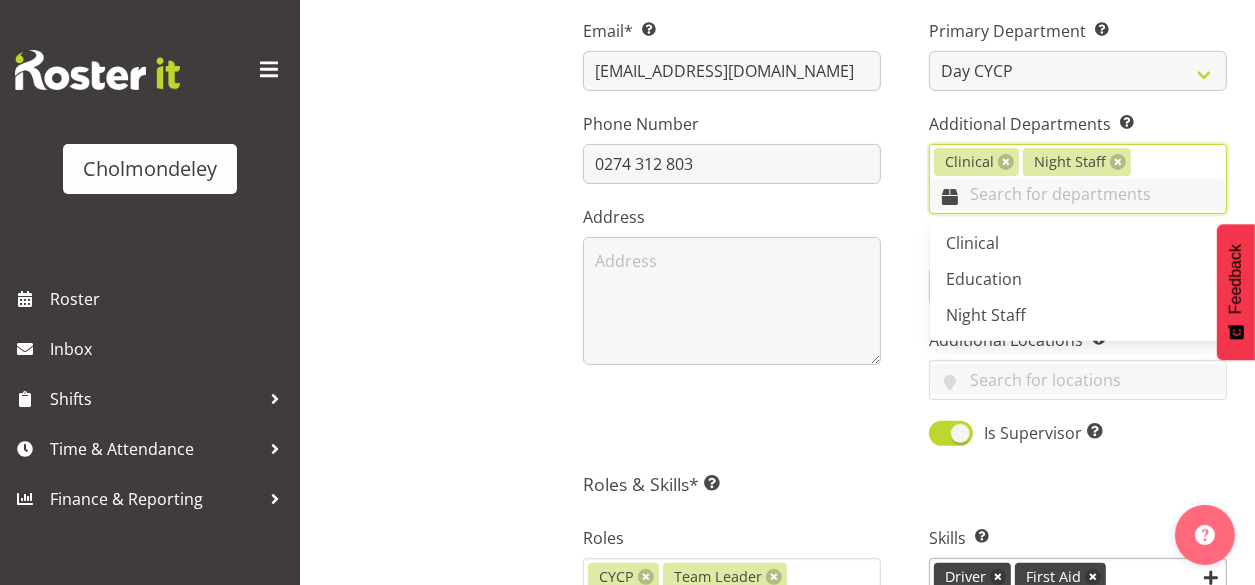 scroll, scrollTop: 400, scrollLeft: 0, axis: vertical 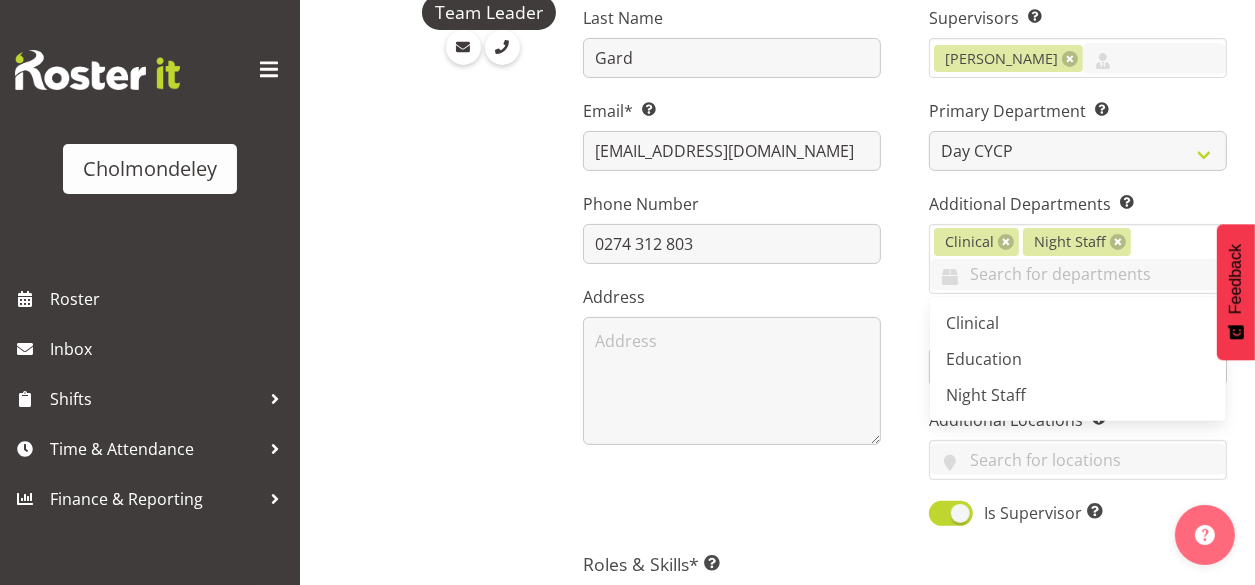 click on "Job Title Team Leader
Supervisors
Select the employee’s supervisors, or the person who is in charge of approving leave and timesheets.    Lisa Hurry   Evie Gard   Holly Heeringa   Katie Foote   Lisa Hurry   Victoria Spackman
Primary Department
Specify the department in which the employee primarily works.
Clinical
Day CYCP
Education
Night Staff
Clinical   Night Staff   Clinical   Education   Night Staff" at bounding box center [1078, 213] 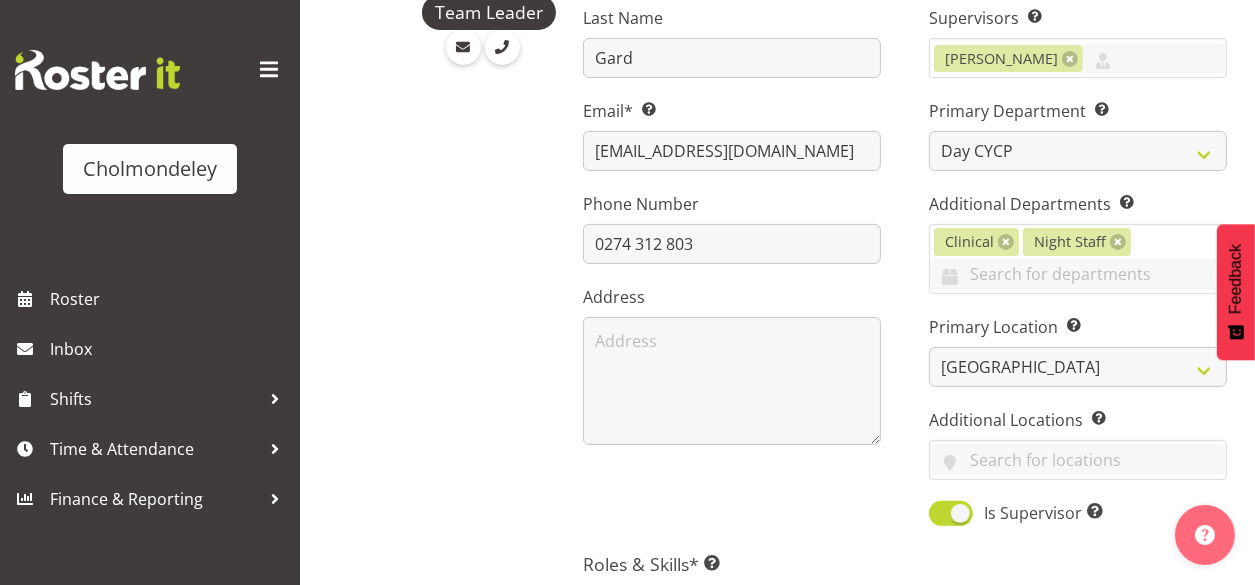 click on "Job Title Team Leader
Supervisors
Select the employee’s supervisors, or the person who is in charge of approving leave and timesheets.    Lisa Hurry   Evie Gard   Holly Heeringa   Katie Foote   Lisa Hurry   Victoria Spackman
Primary Department
Specify the department in which the employee primarily works.
Clinical
Day CYCP
Education
Night Staff
Clinical   Night Staff   Clinical   Education   Night Staff" at bounding box center [1078, 213] 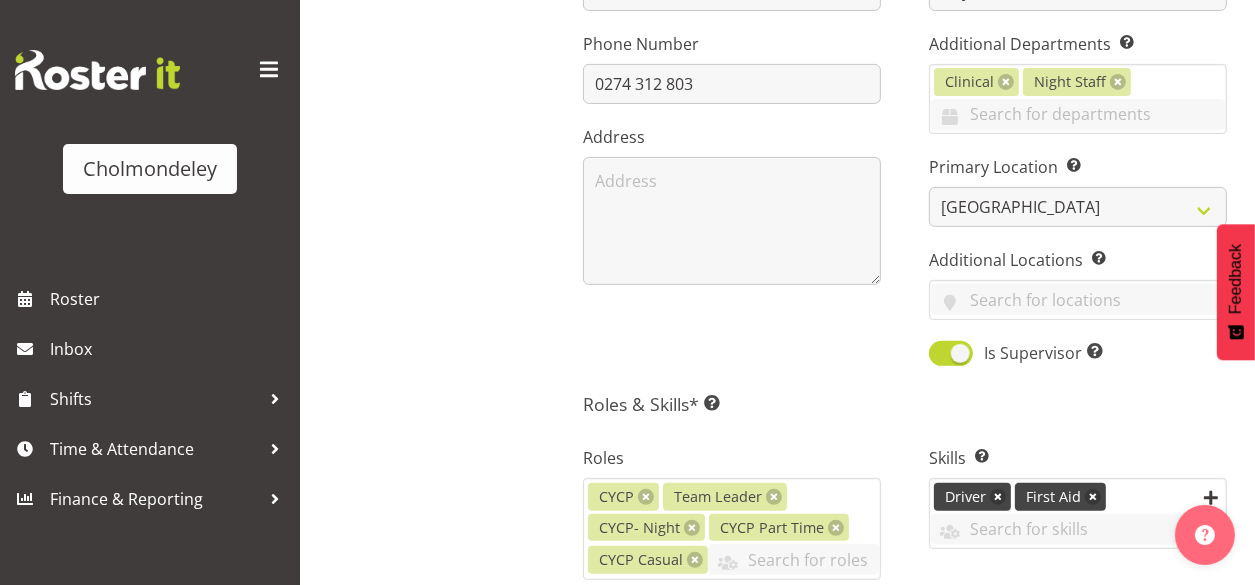 scroll, scrollTop: 640, scrollLeft: 0, axis: vertical 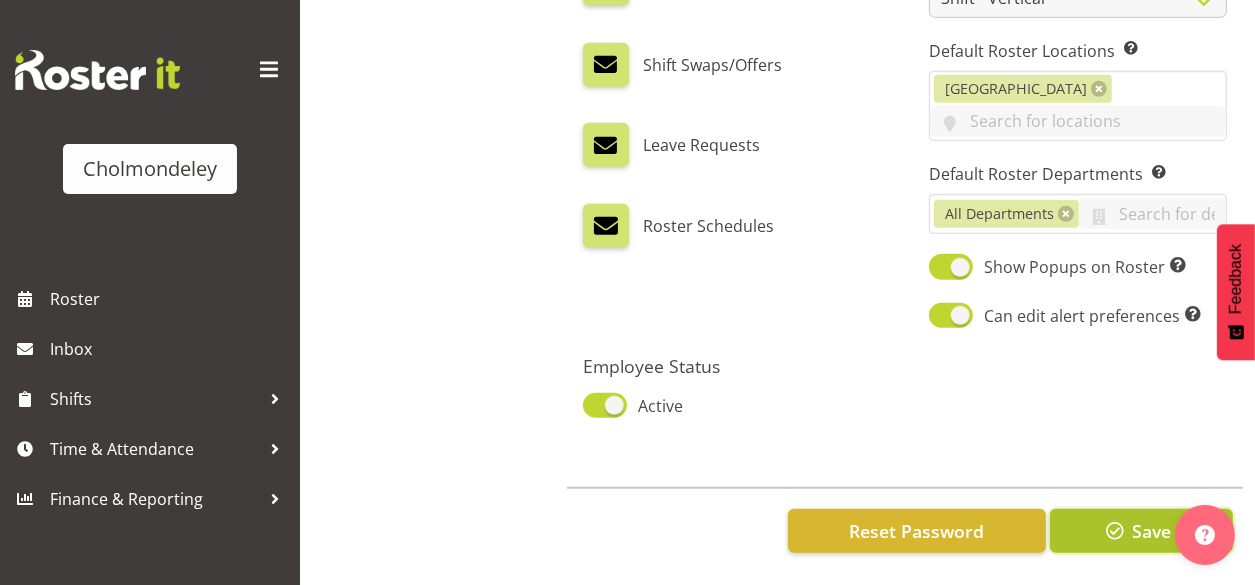click on "Save" at bounding box center [1151, 531] 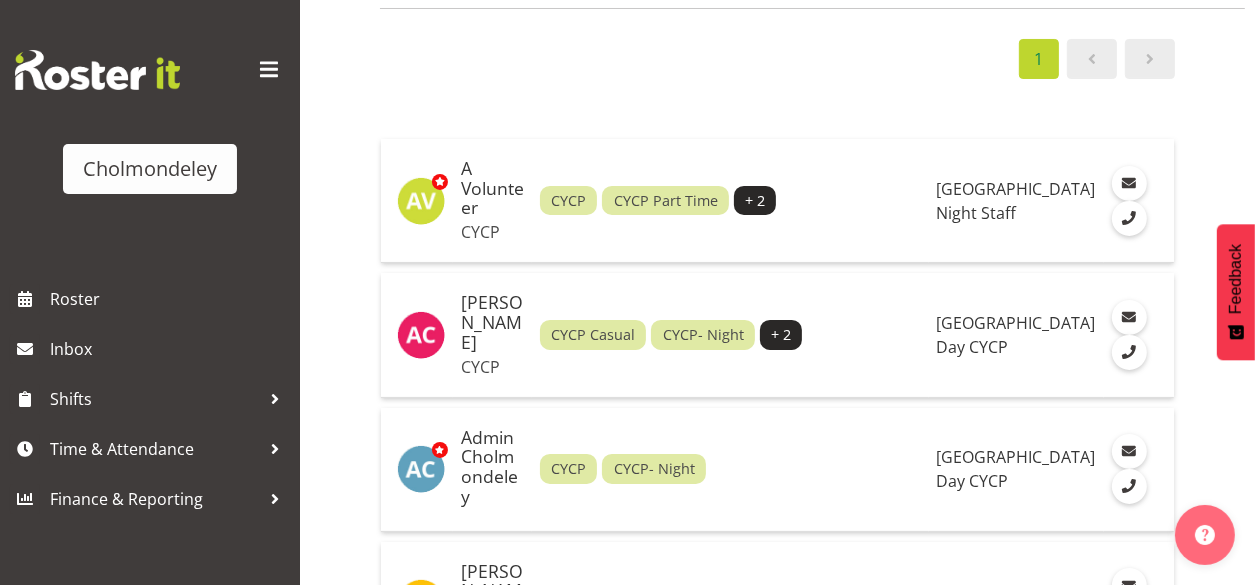 scroll, scrollTop: 0, scrollLeft: 0, axis: both 